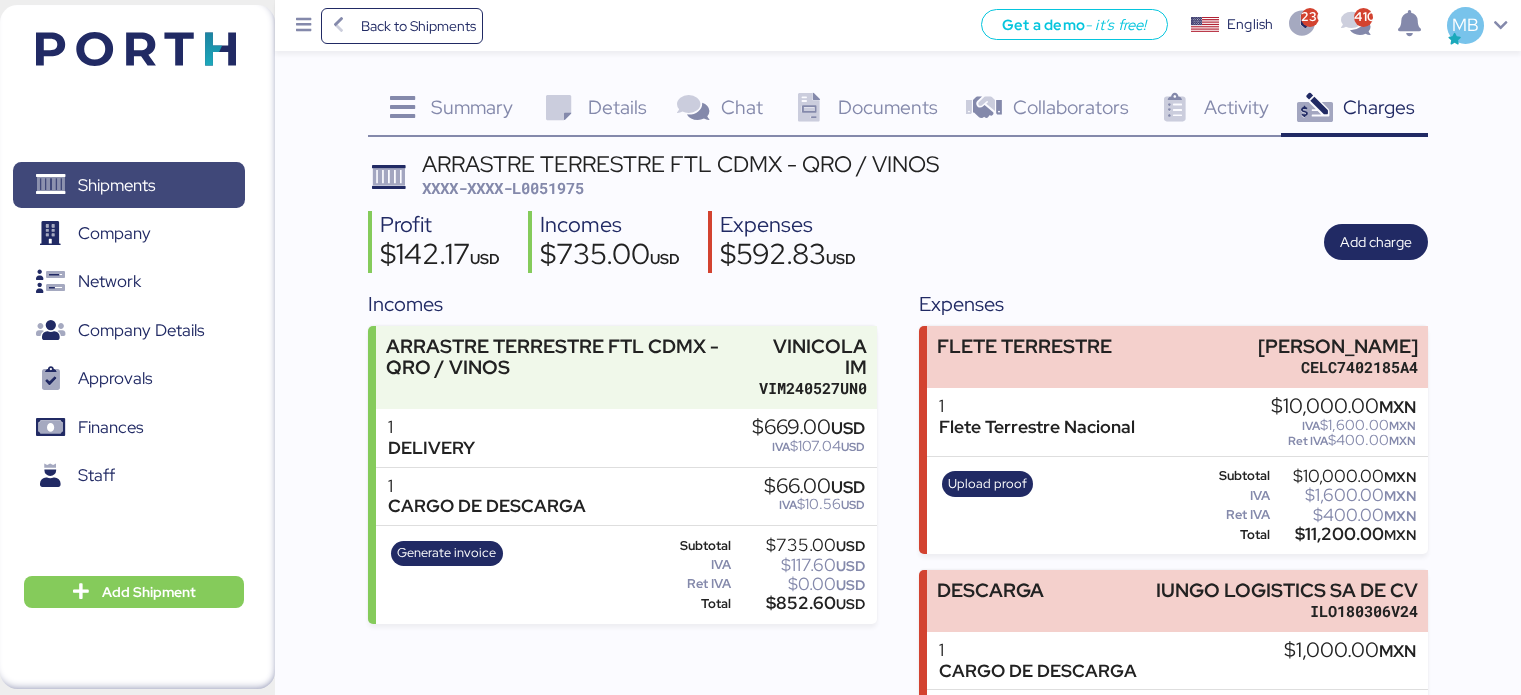 scroll, scrollTop: 104, scrollLeft: 0, axis: vertical 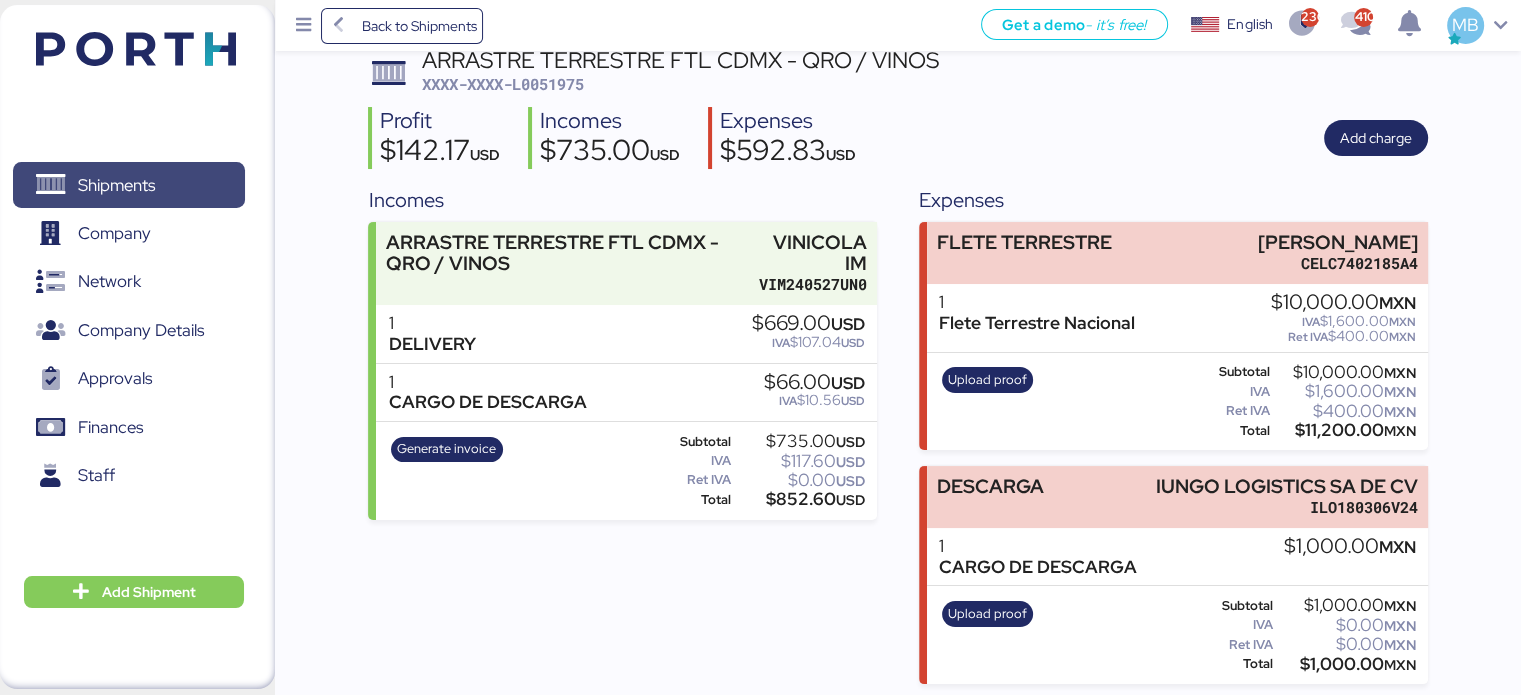click on "Shipments" at bounding box center (128, 185) 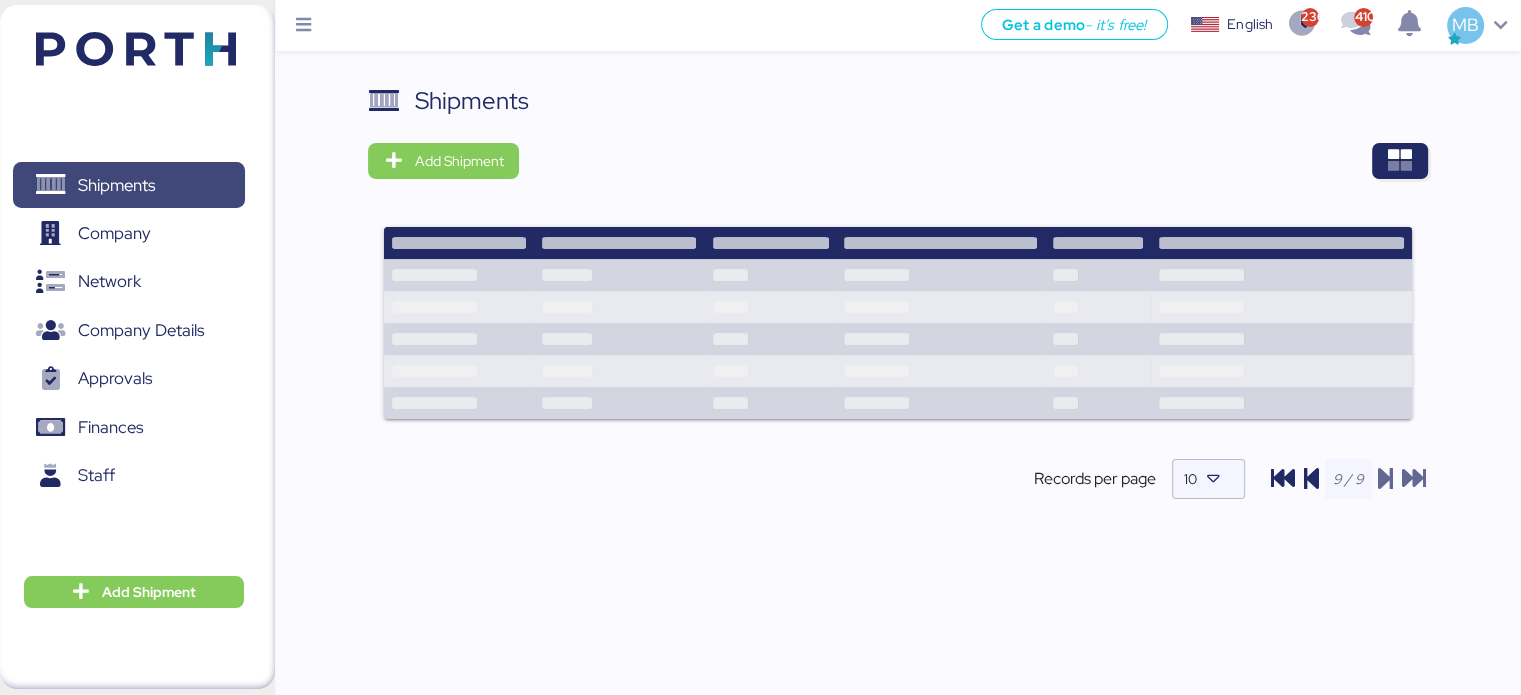 scroll, scrollTop: 0, scrollLeft: 0, axis: both 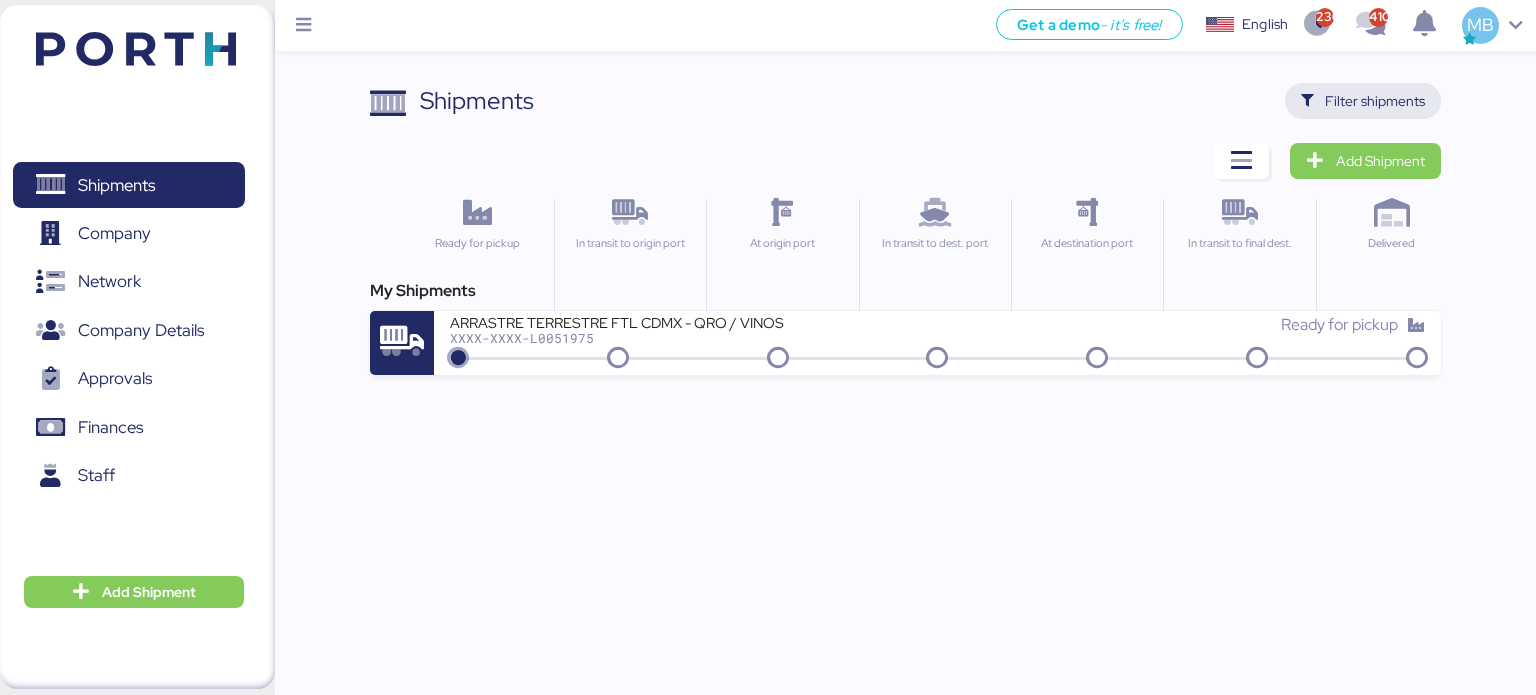 click on "Filter shipments" at bounding box center [1375, 101] 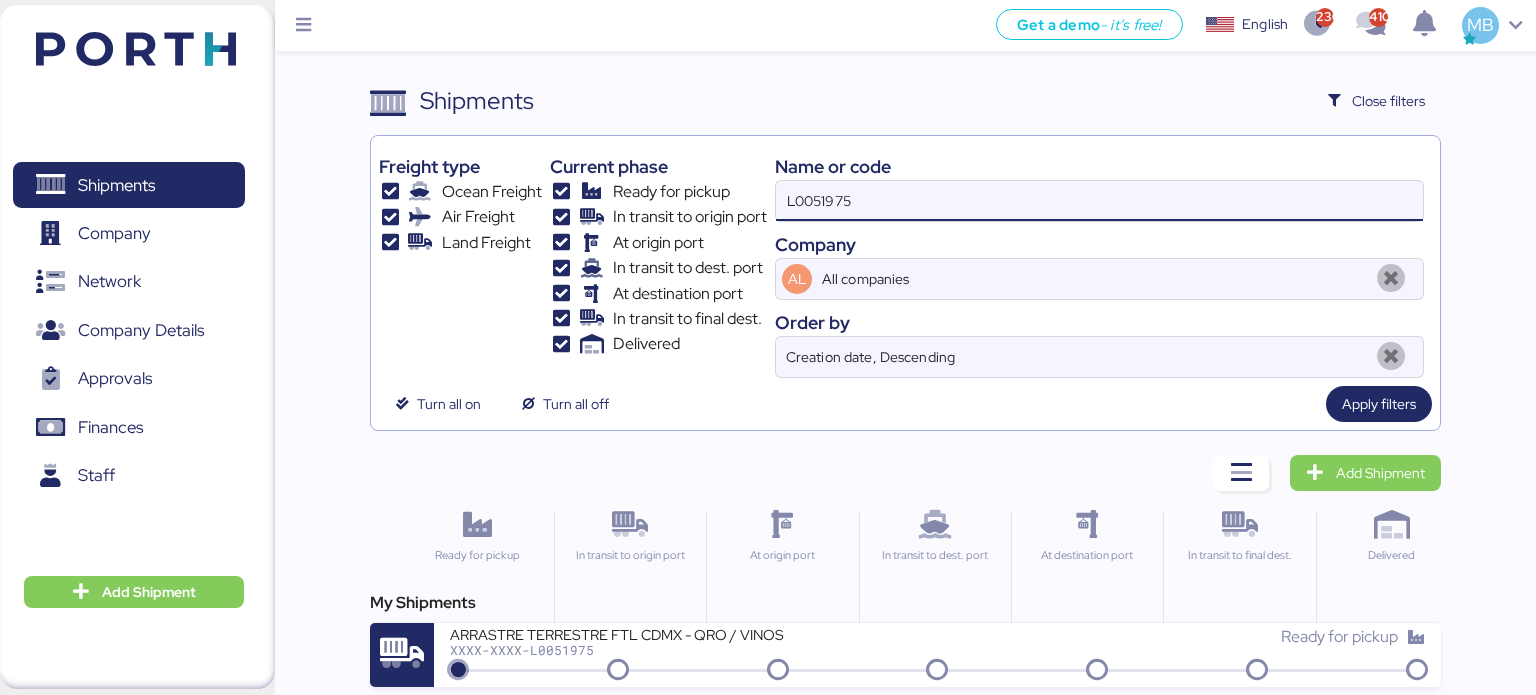 drag, startPoint x: 809, startPoint y: 198, endPoint x: 660, endPoint y: 195, distance: 149.0302 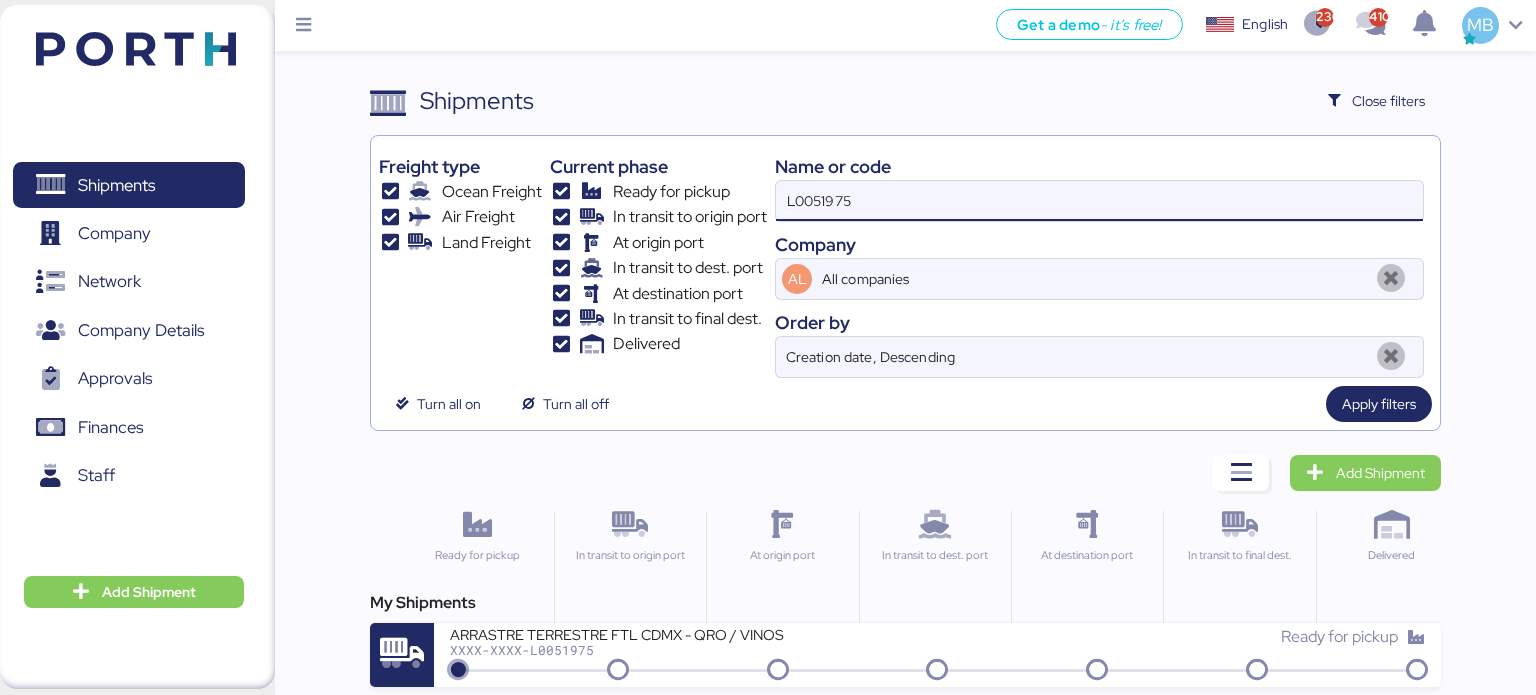 click on "Freight type   Ocean Freight   Air Freight   Land Freight Current phase   Ready for pickup   In transit to origin port   At origin port   In transit to dest. port   At destination port   In transit to final dest.   Delivered Name or code L0051975 Company AL All companies   Order by Creation date, Descending" at bounding box center (906, 261) 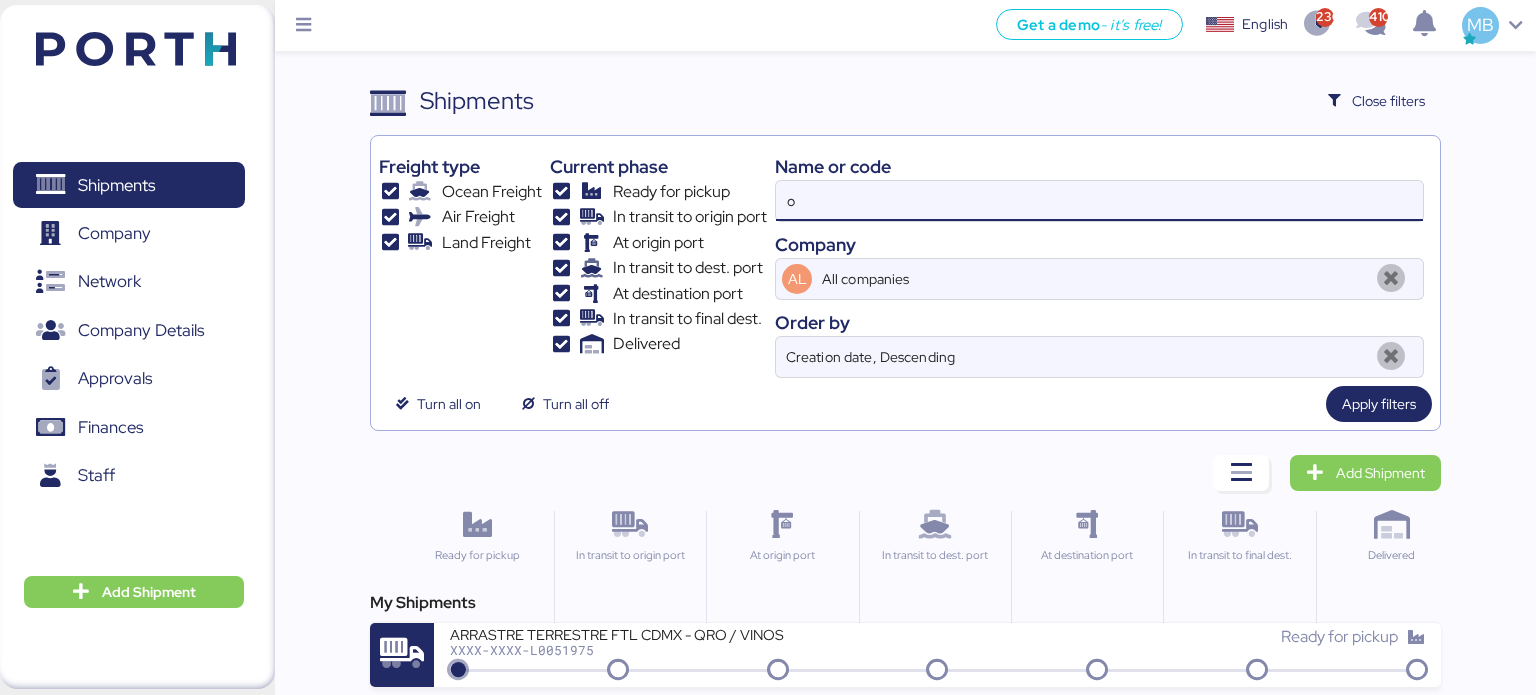 type on "o" 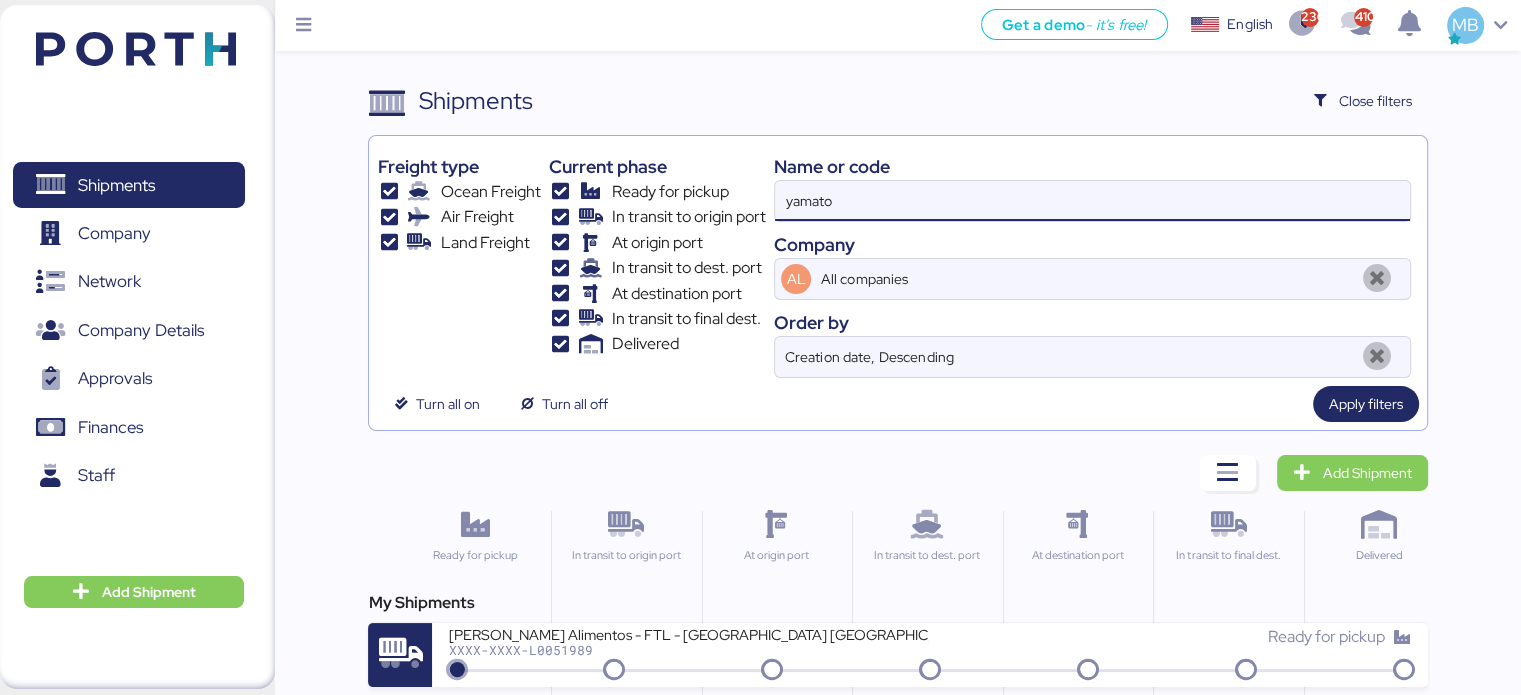 type on "yamato" 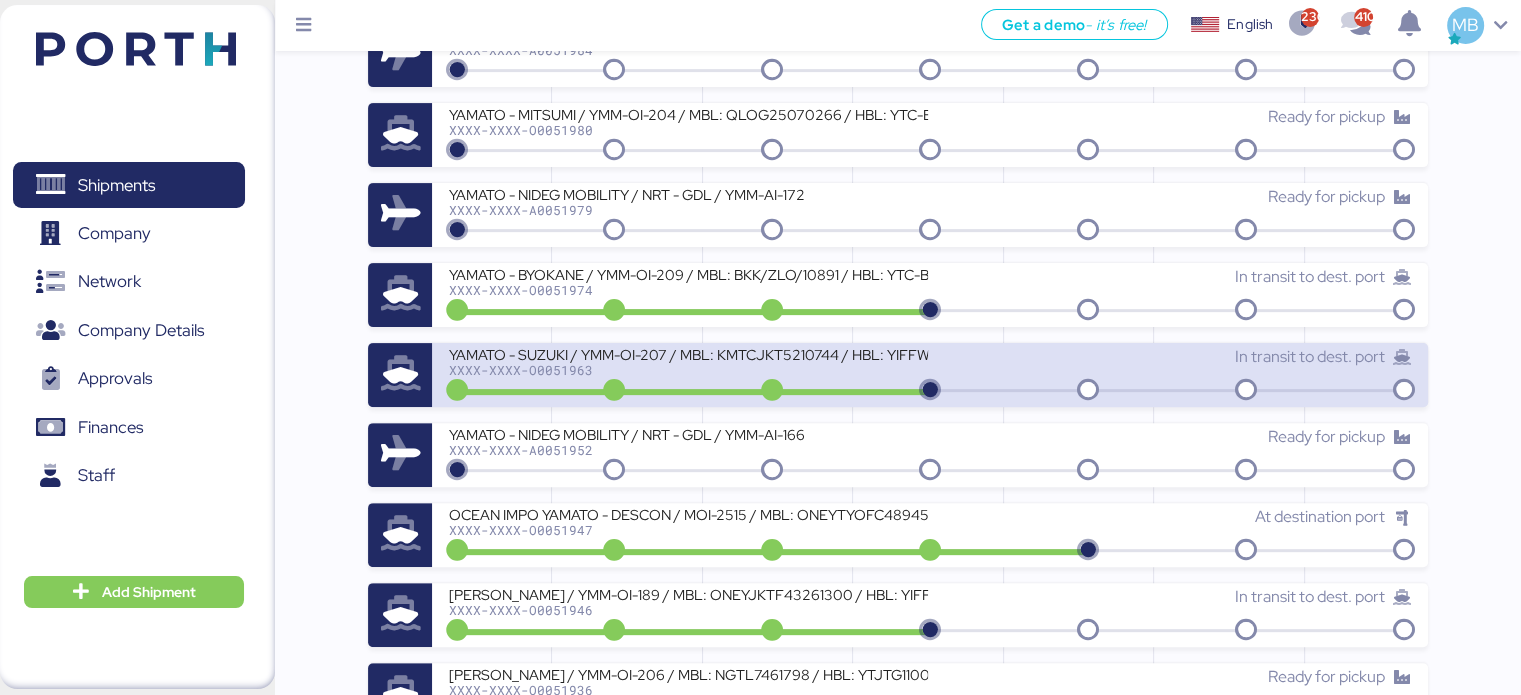 scroll, scrollTop: 800, scrollLeft: 0, axis: vertical 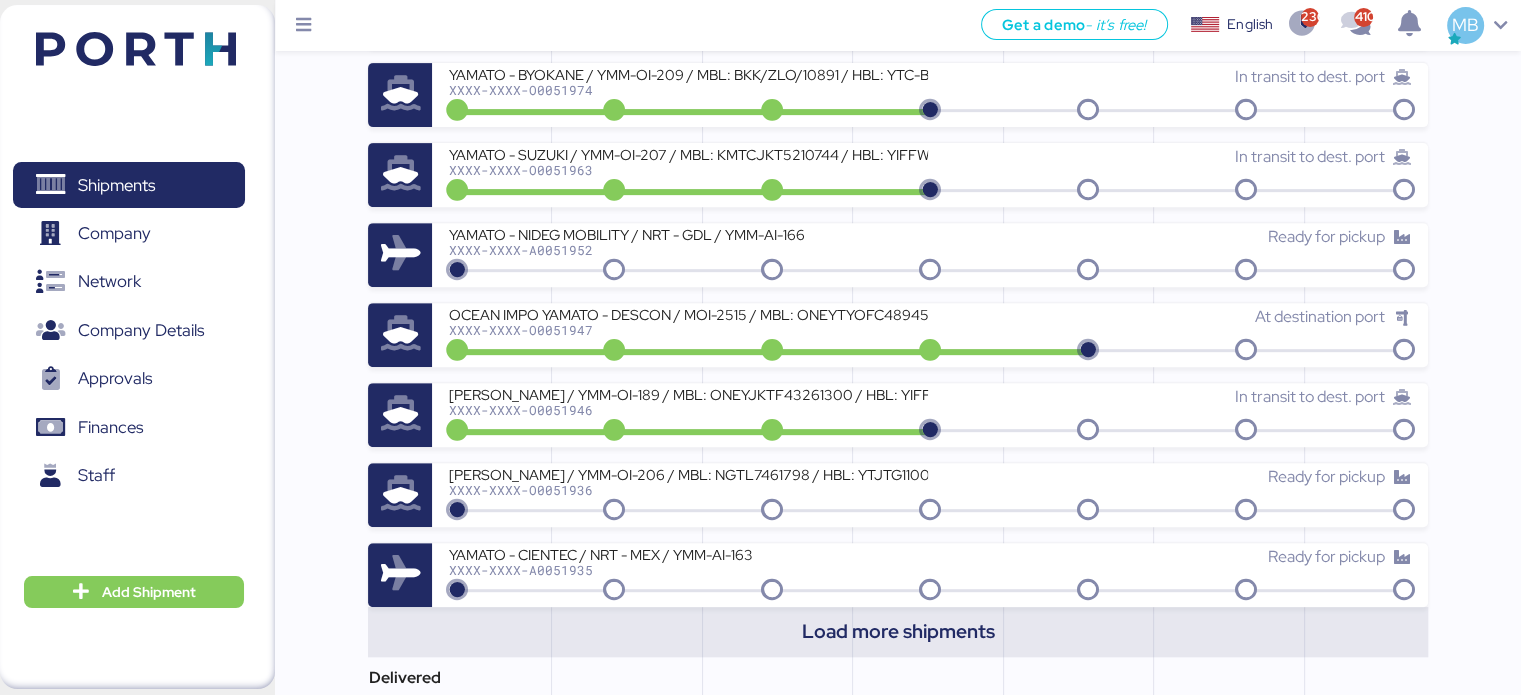 click on "Load more shipments" at bounding box center [898, 631] 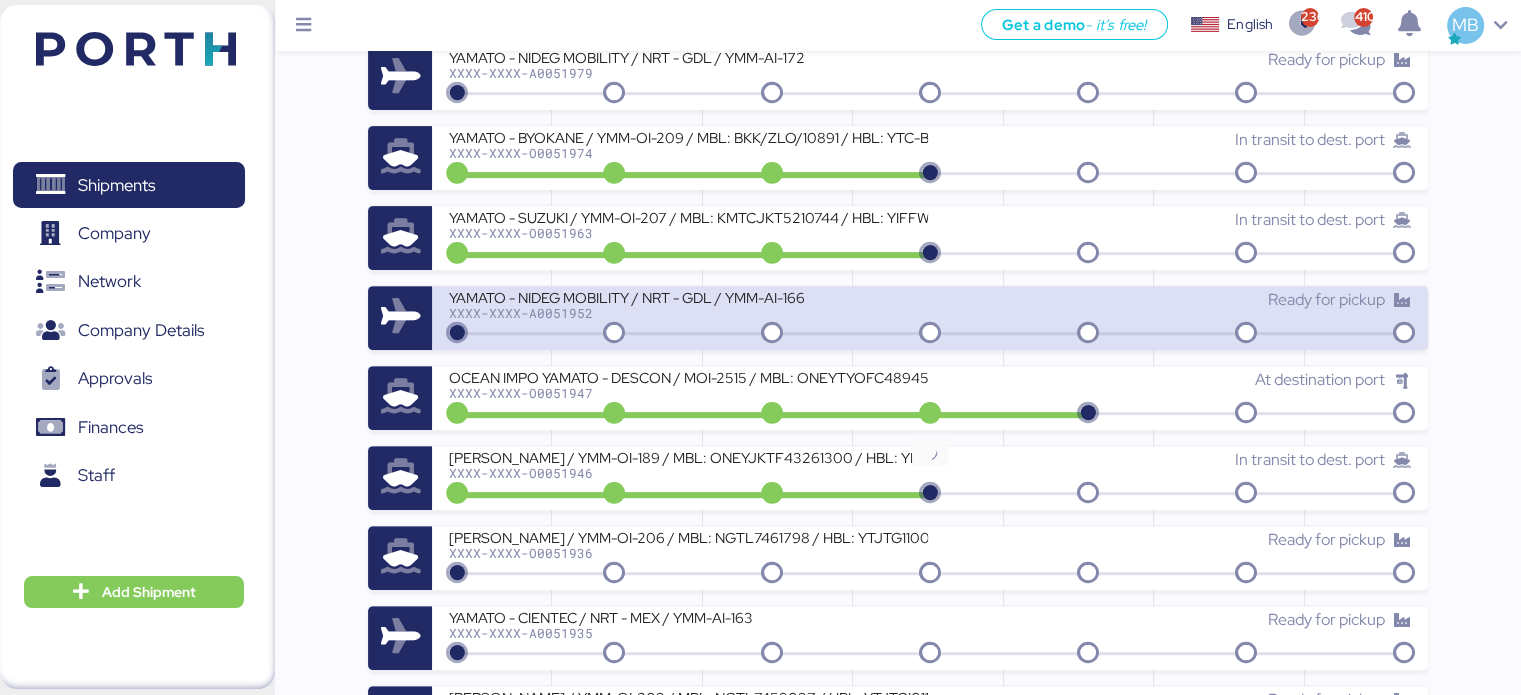 scroll, scrollTop: 800, scrollLeft: 0, axis: vertical 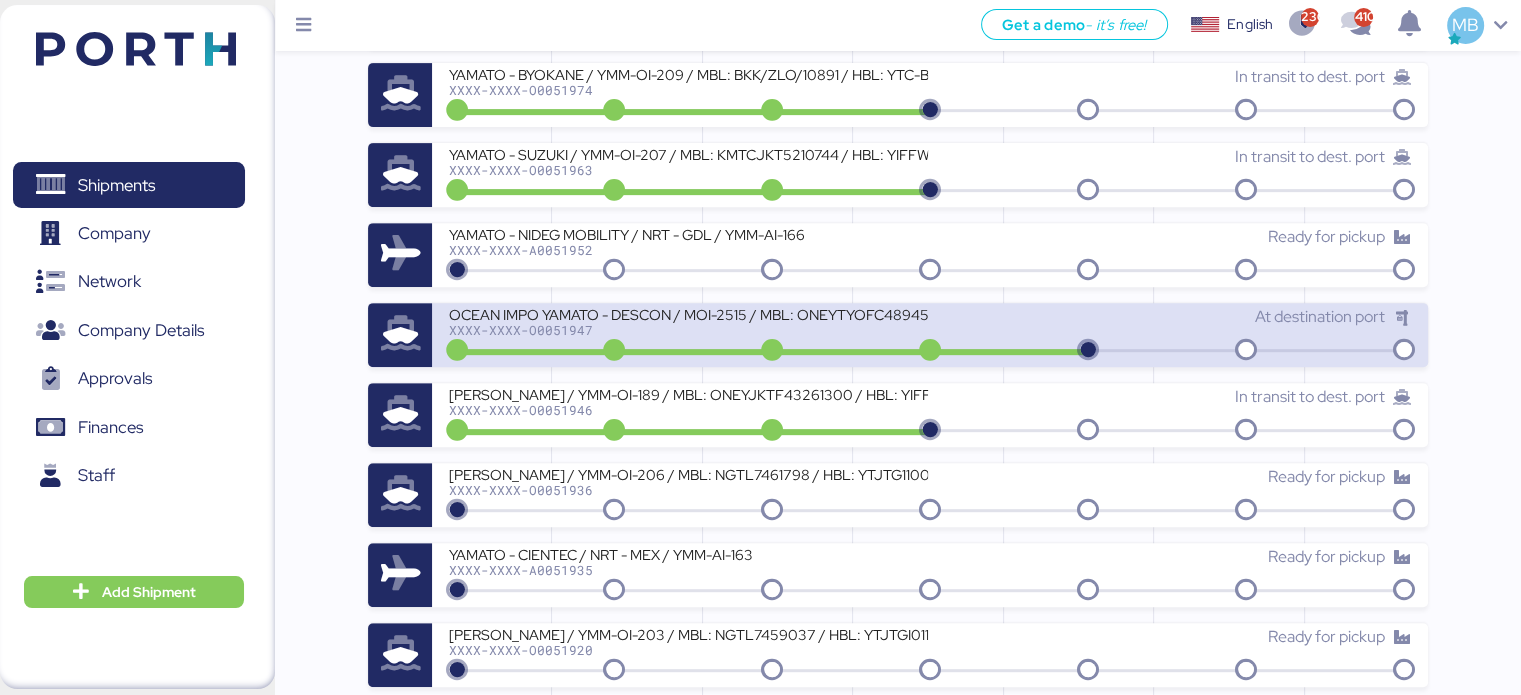 click on "XXXX-XXXX-O0051947" at bounding box center (688, 330) 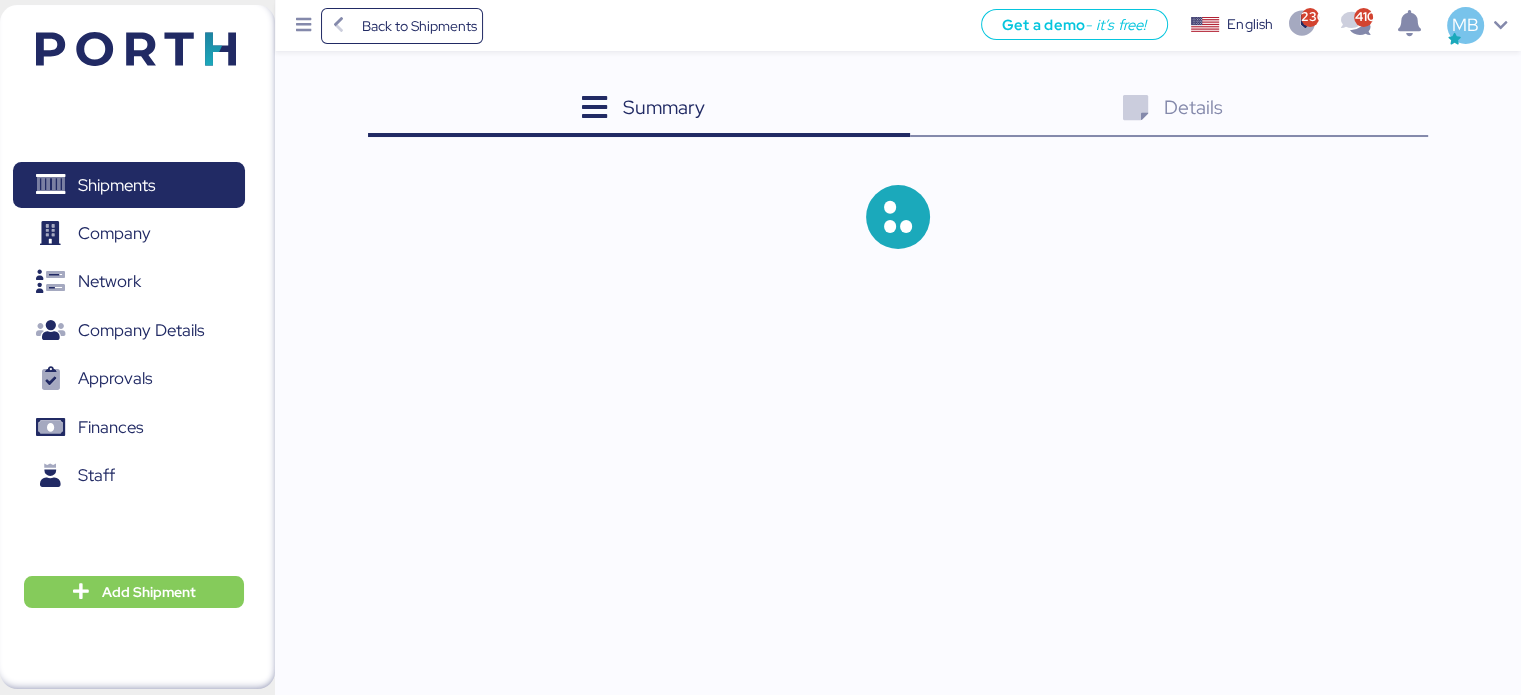 scroll, scrollTop: 0, scrollLeft: 0, axis: both 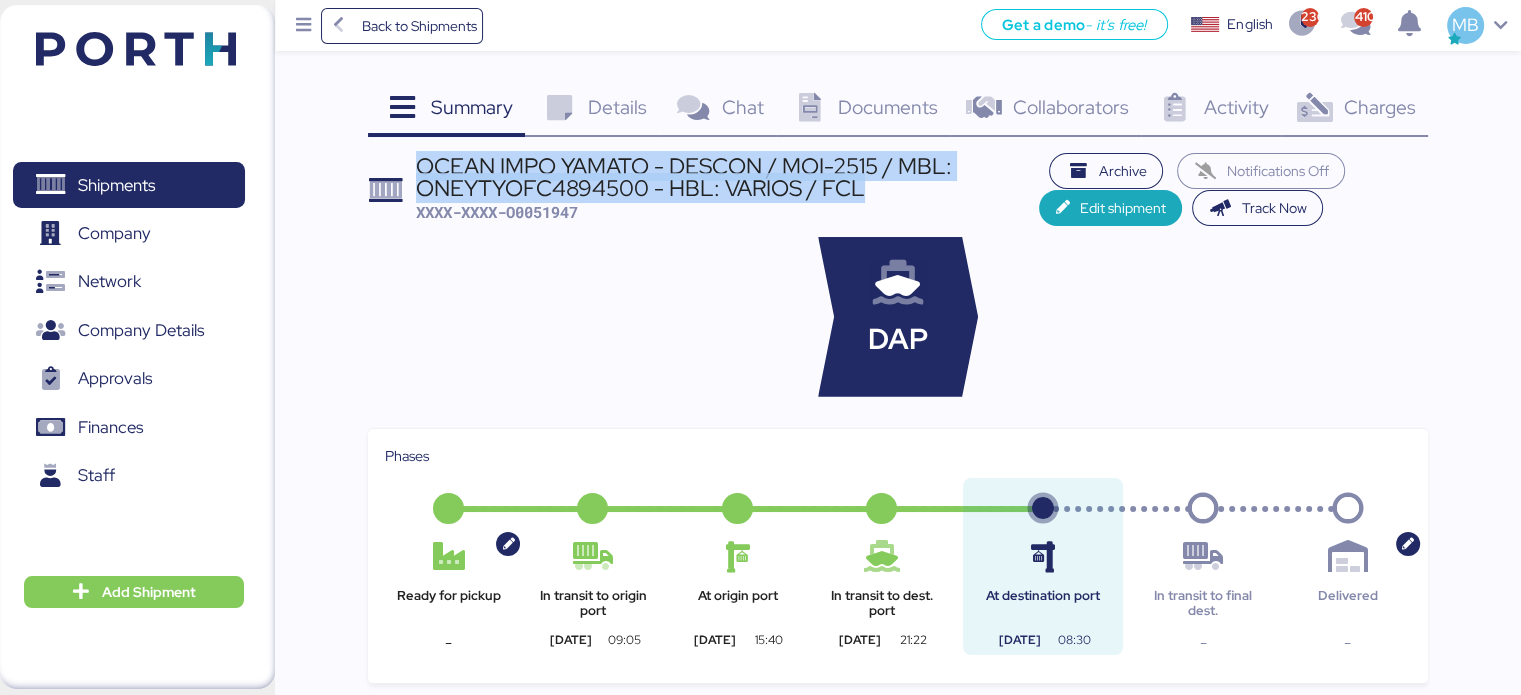 drag, startPoint x: 833, startPoint y: 192, endPoint x: 419, endPoint y: 172, distance: 414.48282 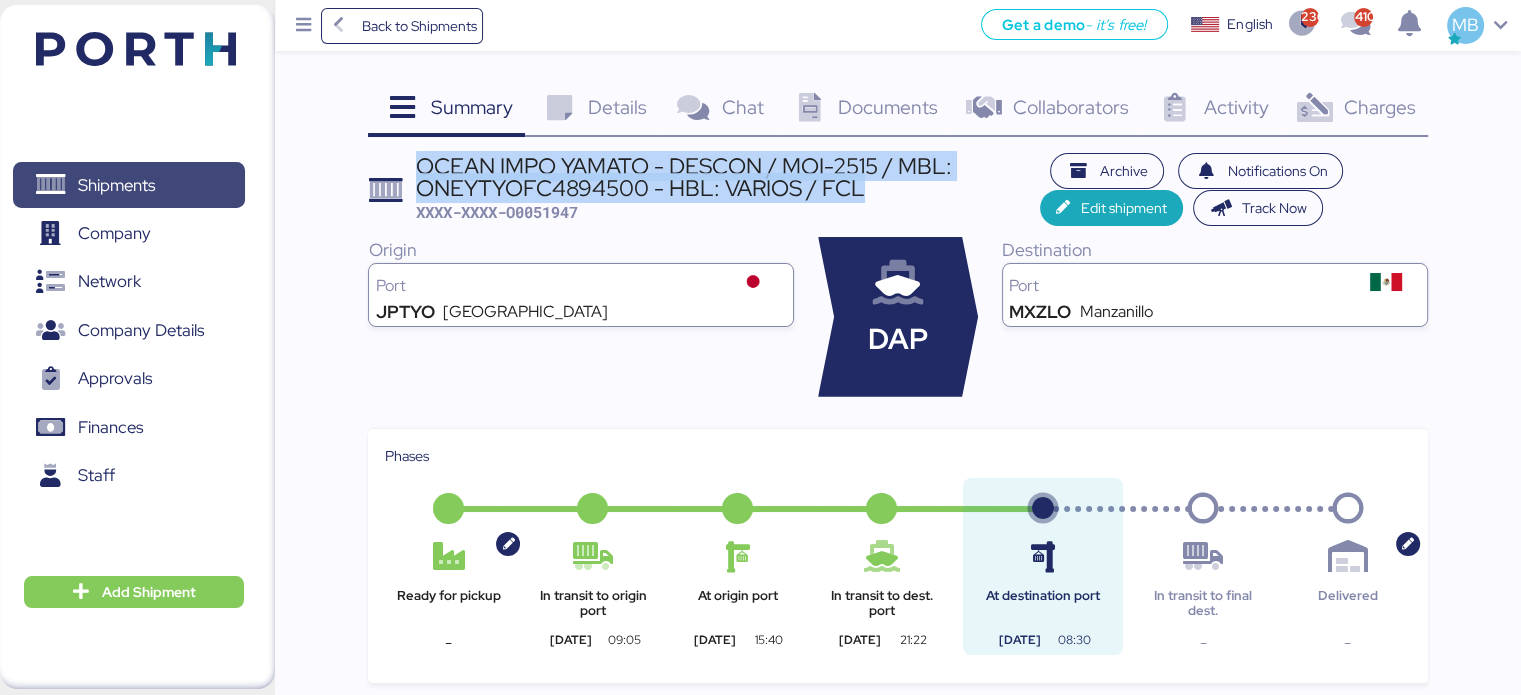 click on "Shipments" at bounding box center (128, 185) 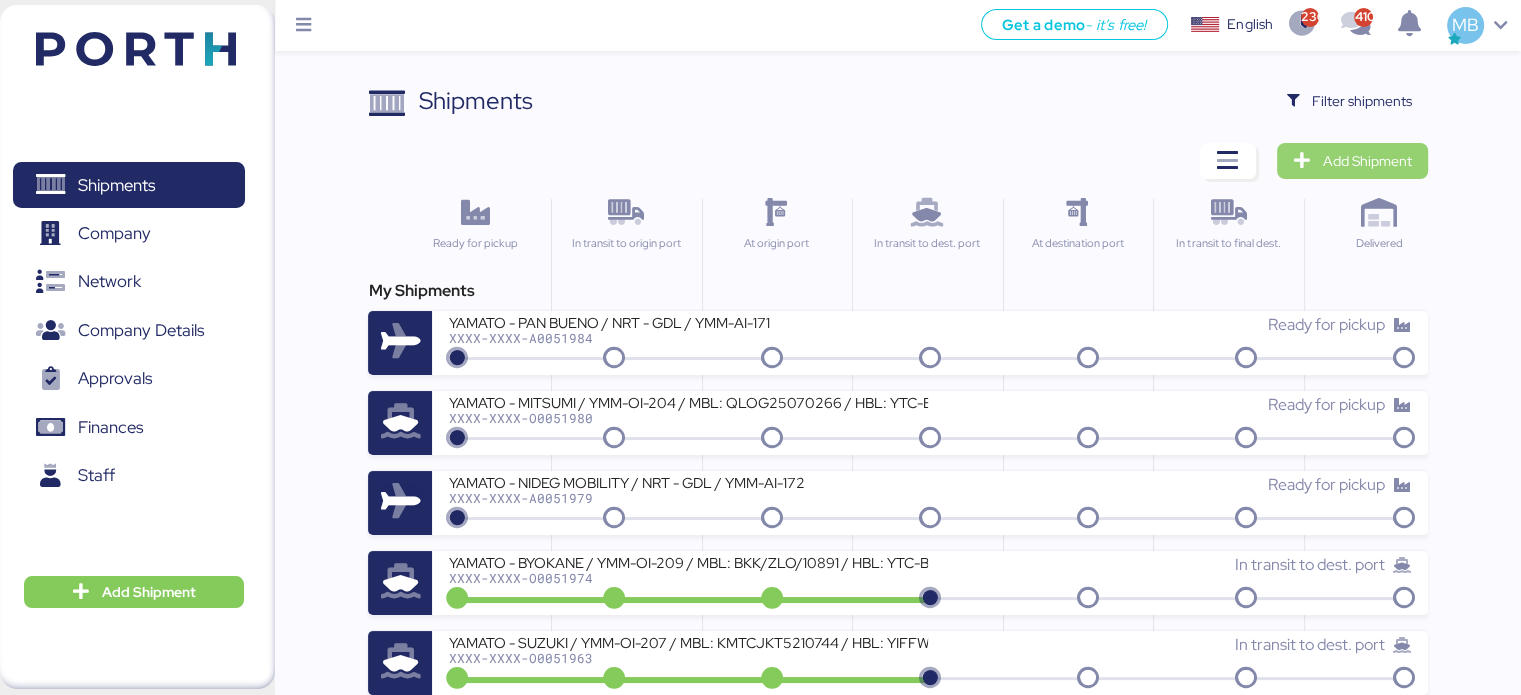 click on "Add Shipment" at bounding box center [1367, 161] 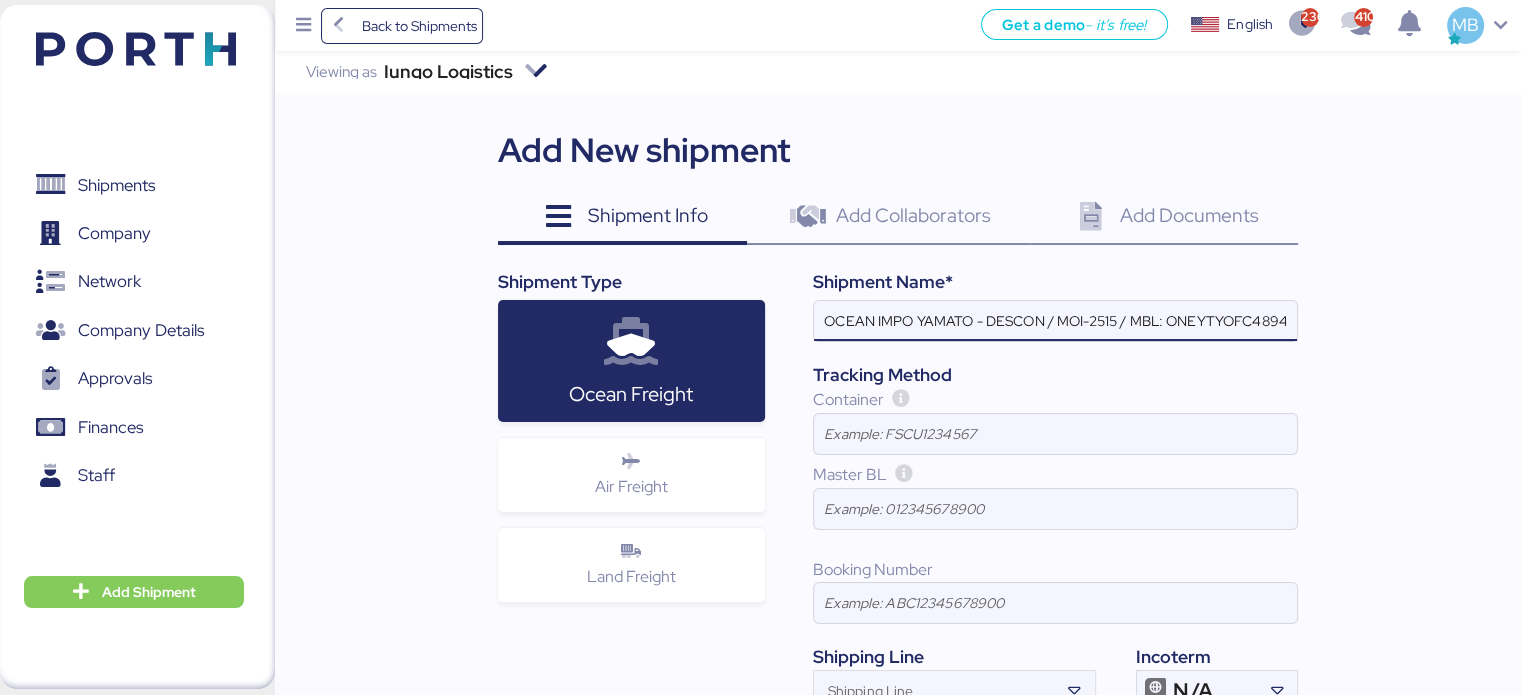 scroll, scrollTop: 0, scrollLeft: 168, axis: horizontal 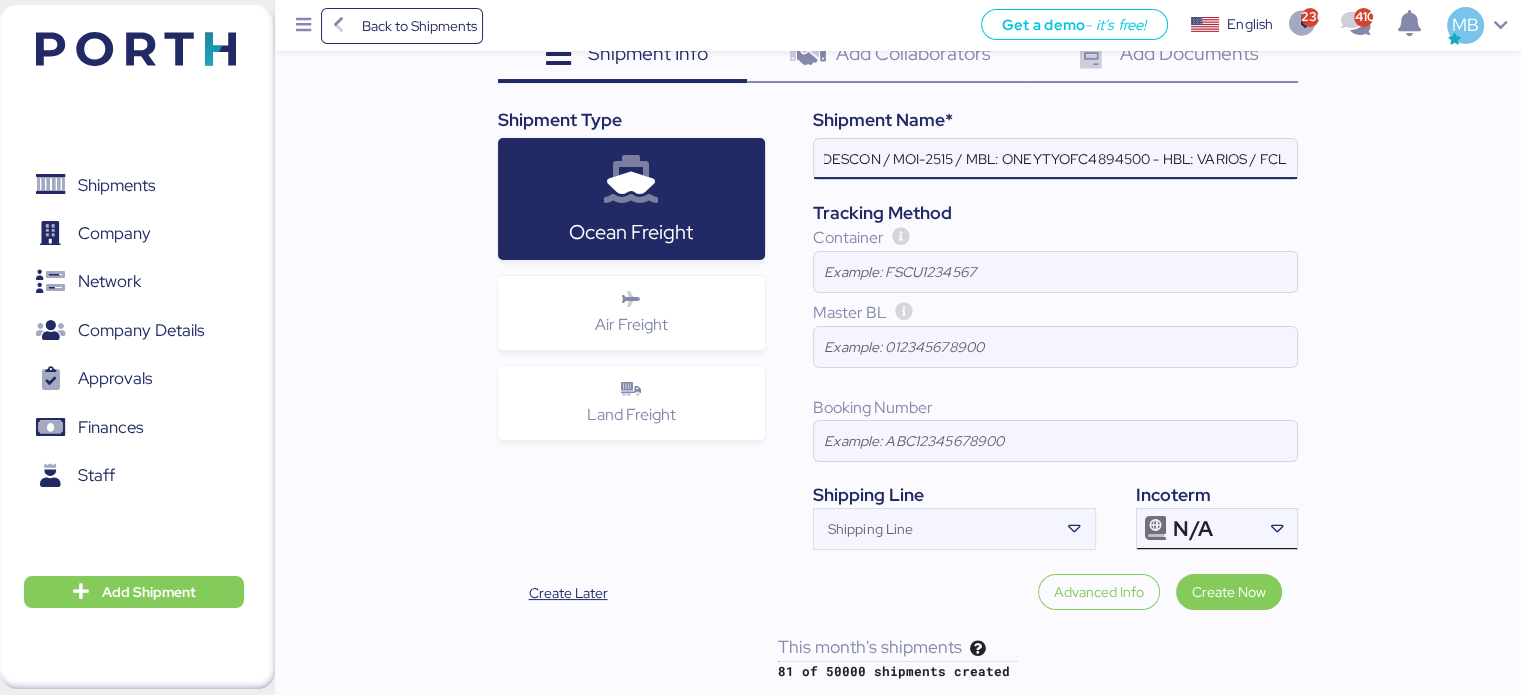 click on "N/A" at bounding box center (1214, 529) 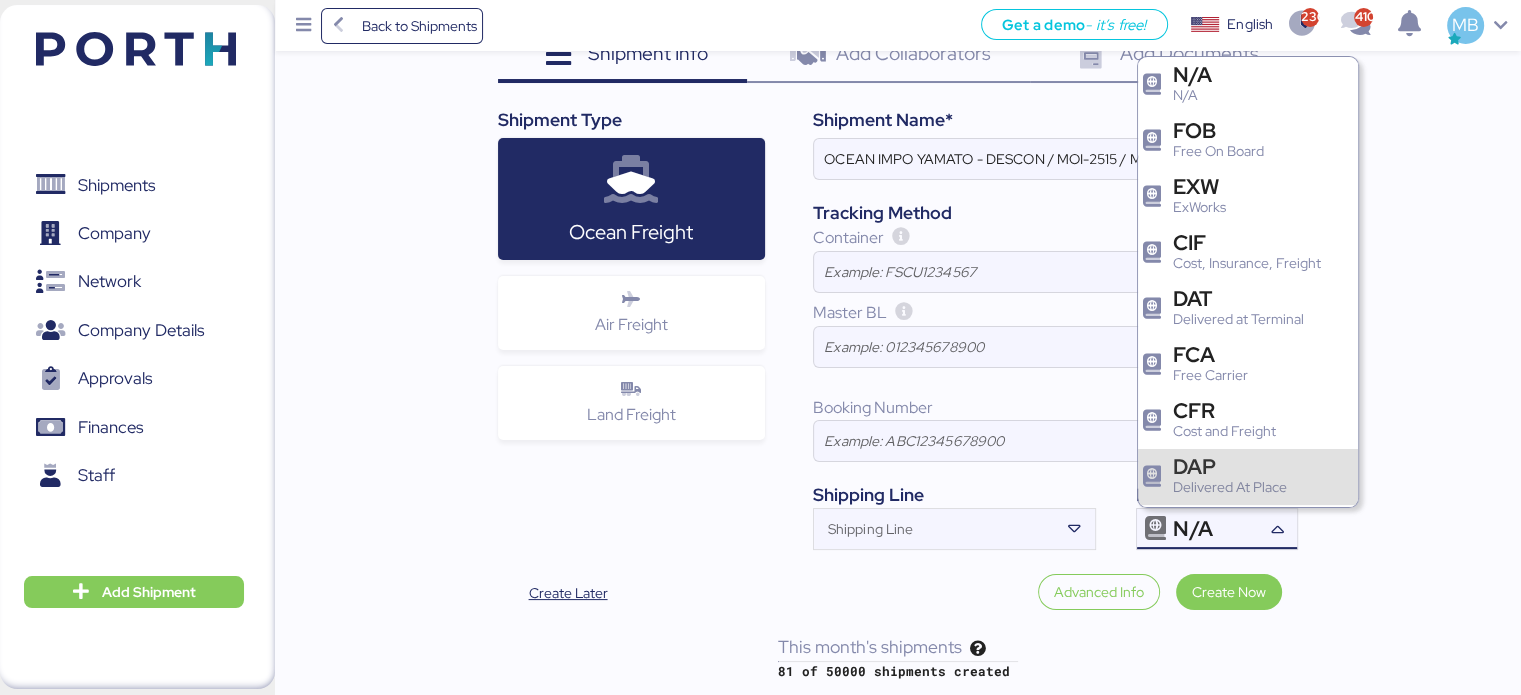 click on "DAP" at bounding box center [1230, 466] 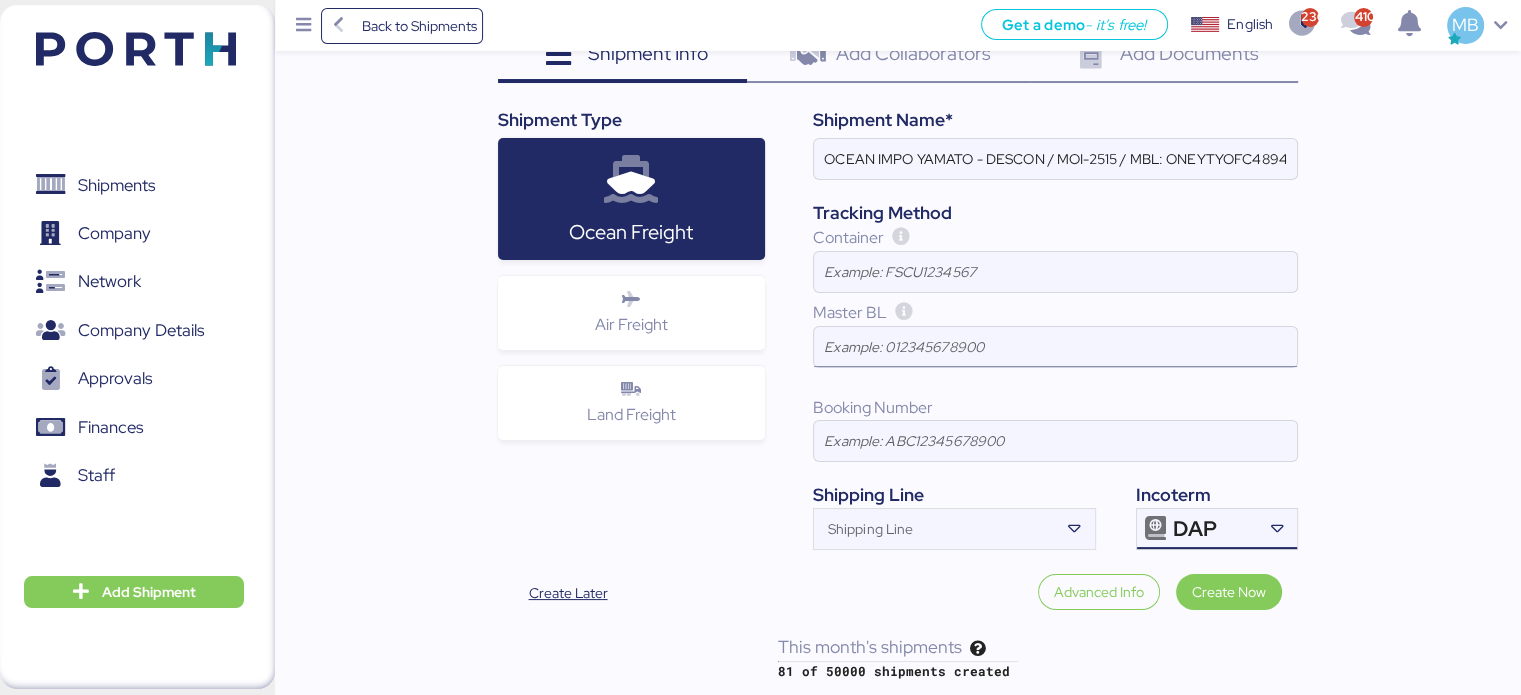 scroll, scrollTop: 0, scrollLeft: 0, axis: both 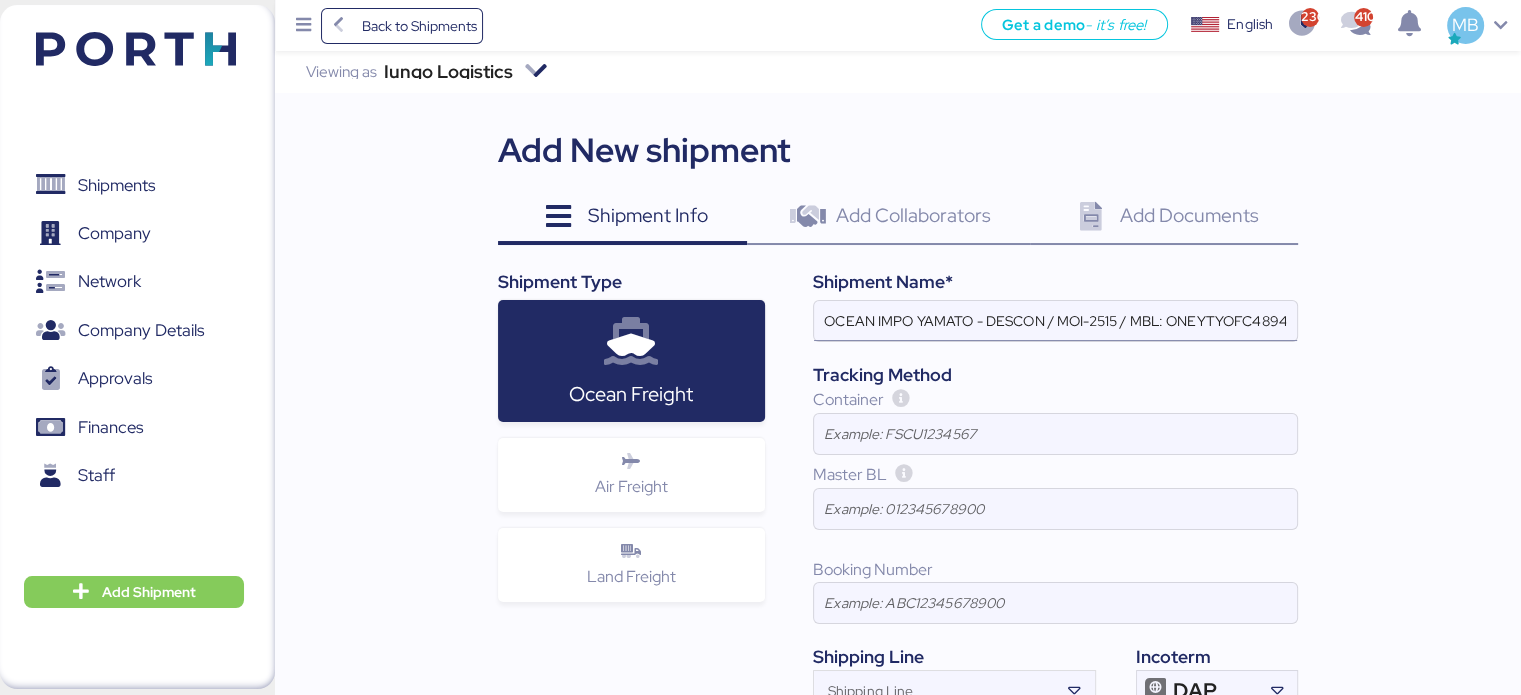 click on "OCEAN IMPO YAMATO - DESCON / MOI-2515 / MBL: ONEYTYOFC4894500 - HBL: VARIOS / FCL" at bounding box center (1055, 321) 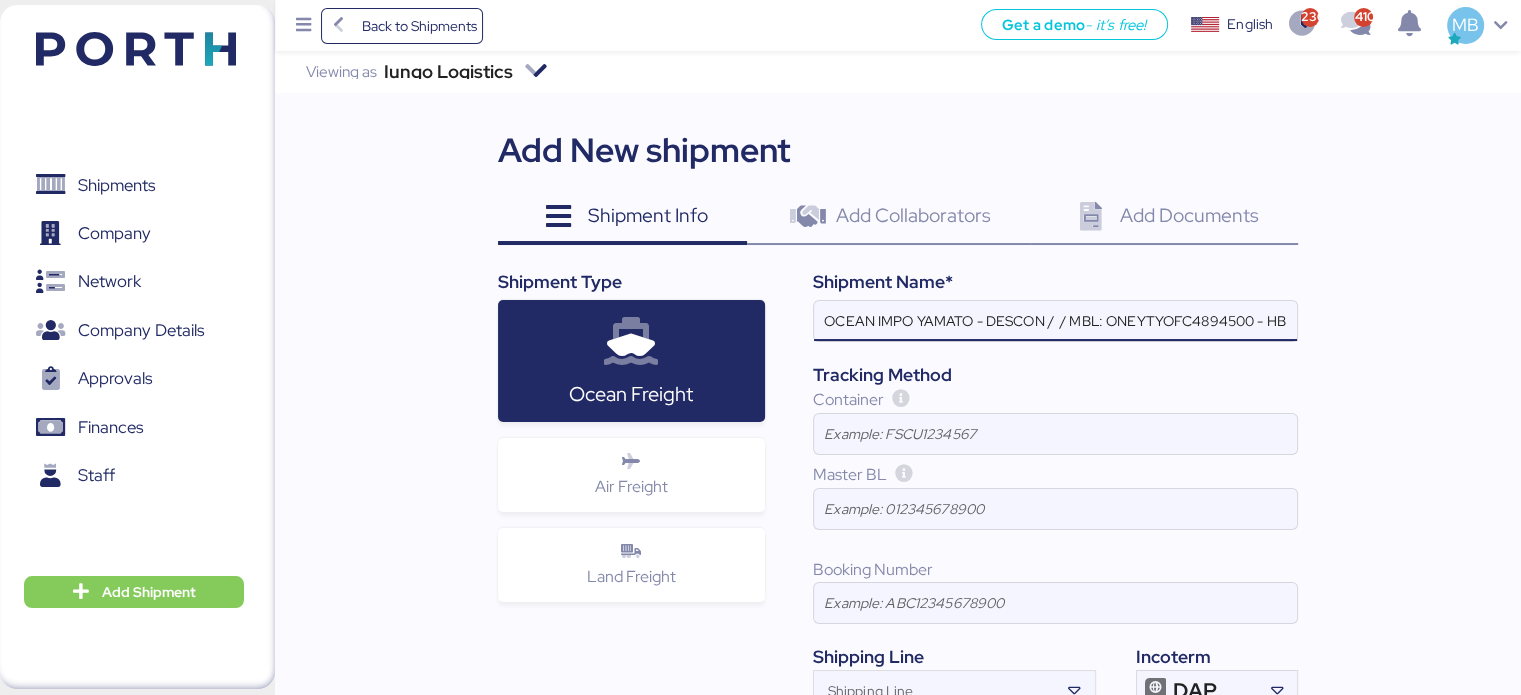 paste on "MOI-2516" 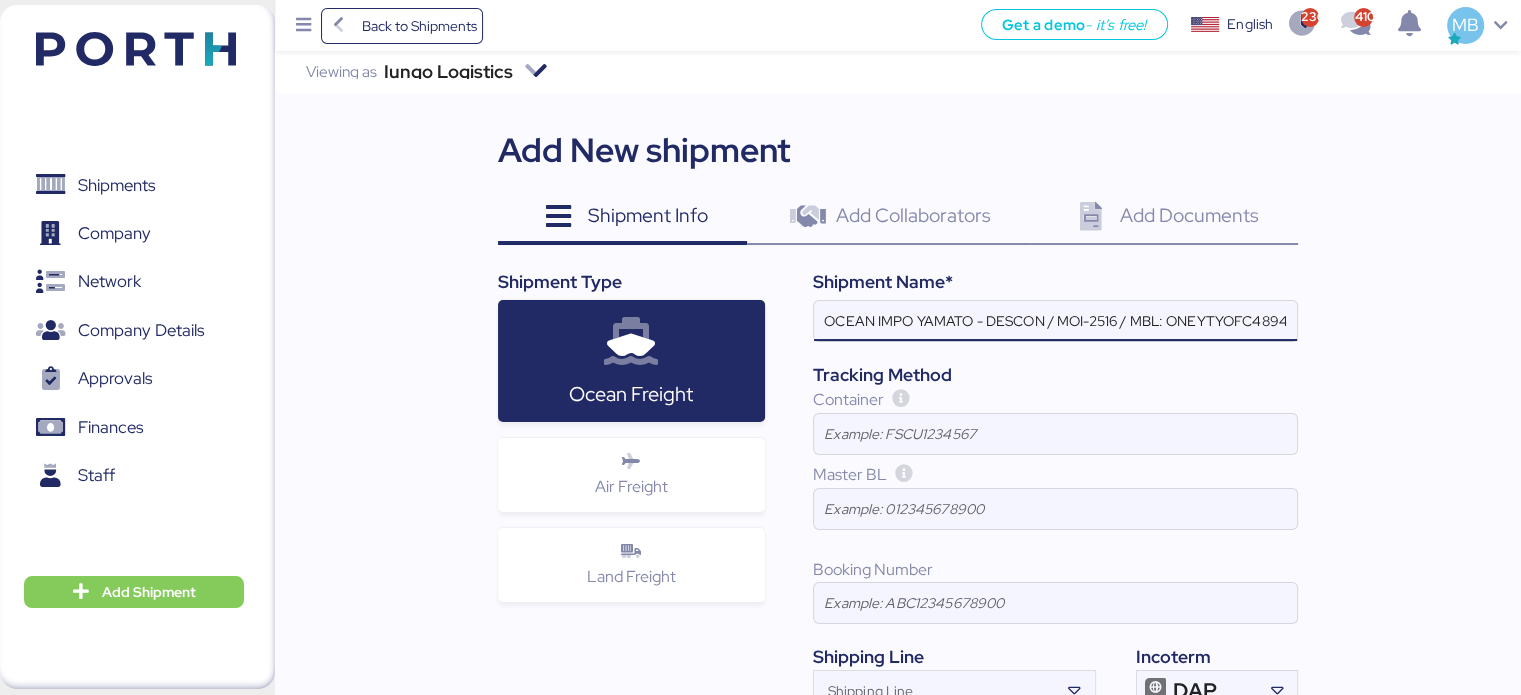 click on "OCEAN IMPO YAMATO - DESCON / MOI-2516 / MBL: ONEYTYOFC4894500 - HBL: VARIOS / FCL" at bounding box center [1055, 321] 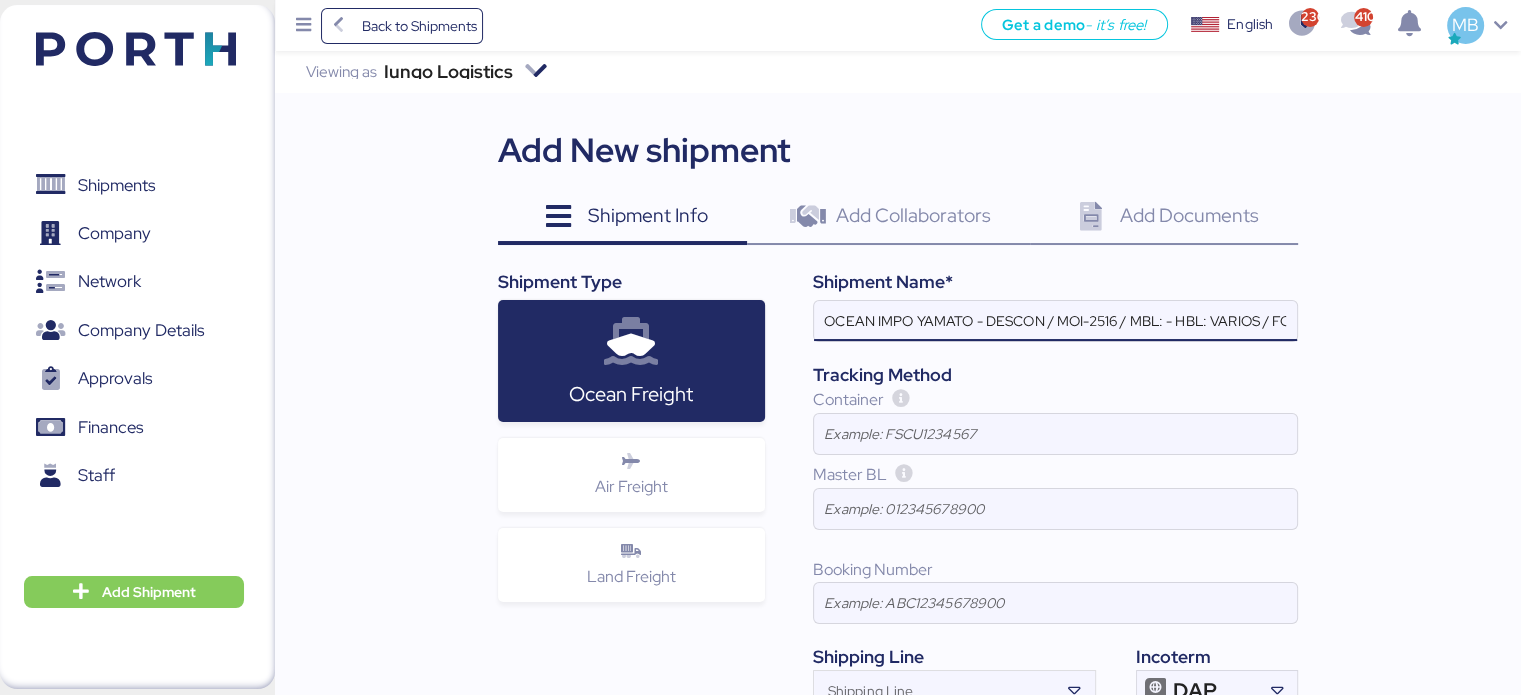 paste on "ONEYTYOFC4895600" 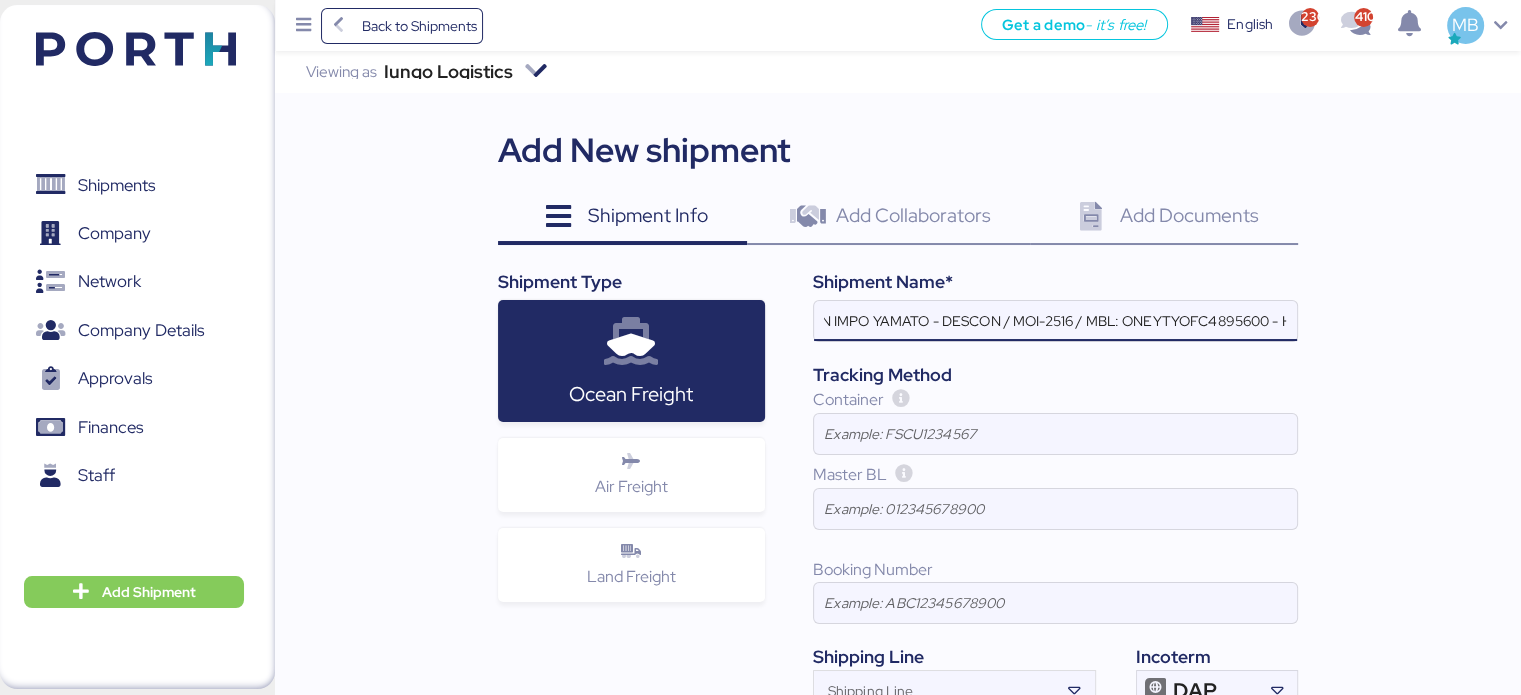 scroll, scrollTop: 0, scrollLeft: 168, axis: horizontal 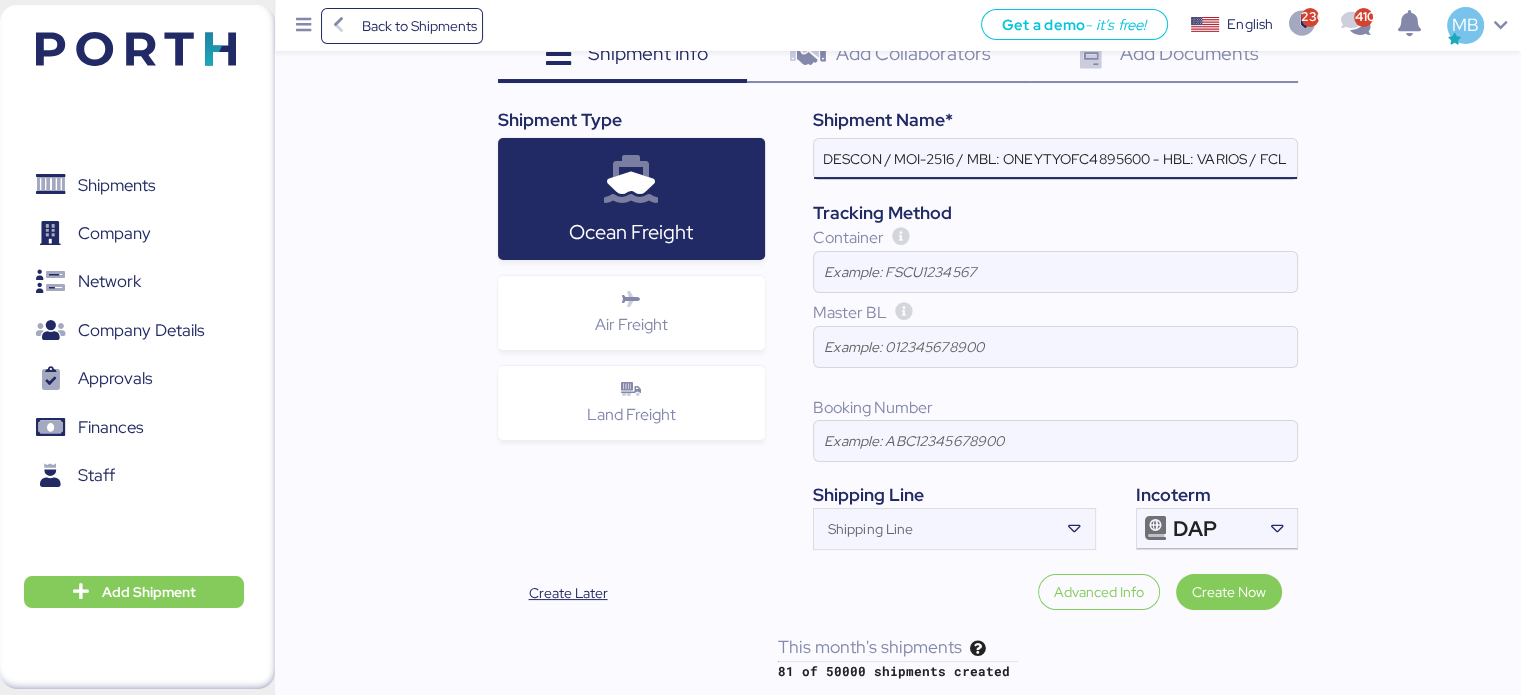 type on "OCEAN IMPO YAMATO - DESCON / MOI-2516 / MBL: ONEYTYOFC4895600 - HBL: VARIOS / FCL" 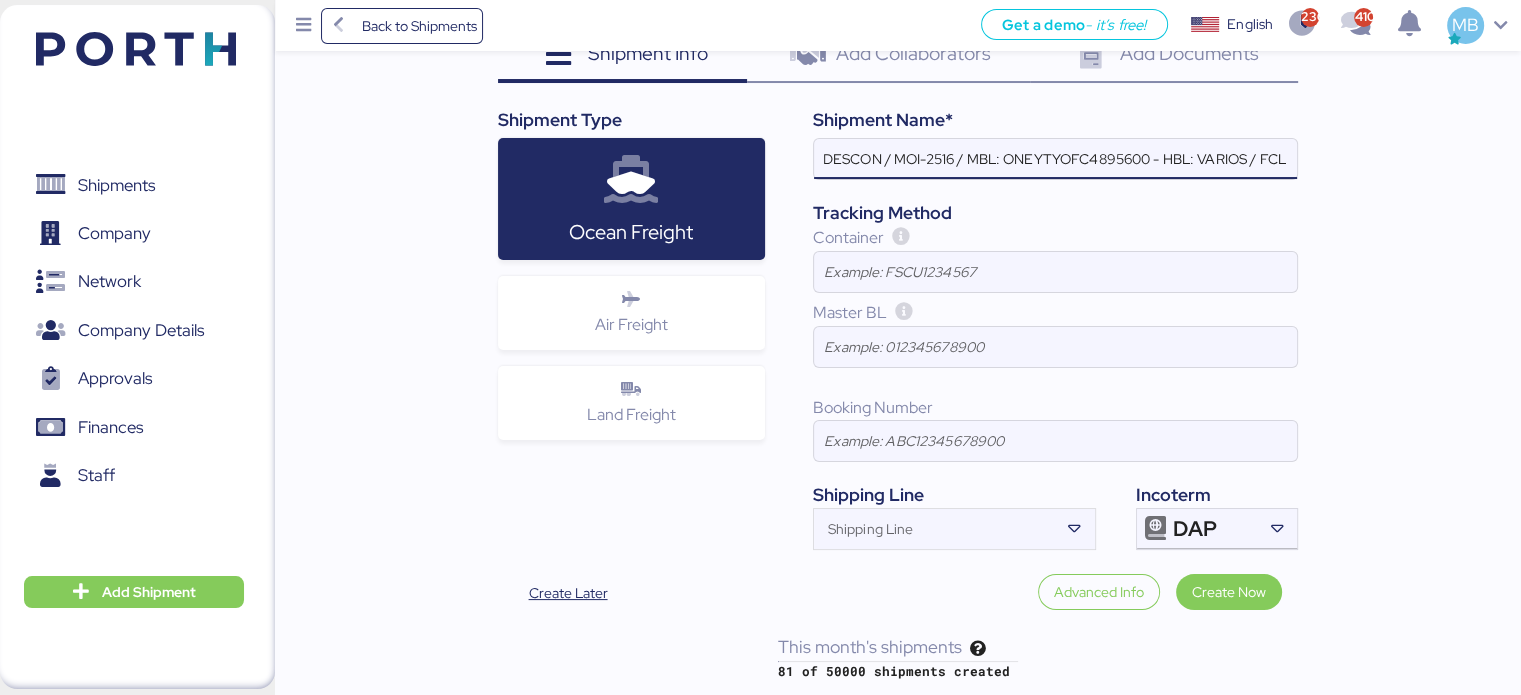 scroll, scrollTop: 0, scrollLeft: 0, axis: both 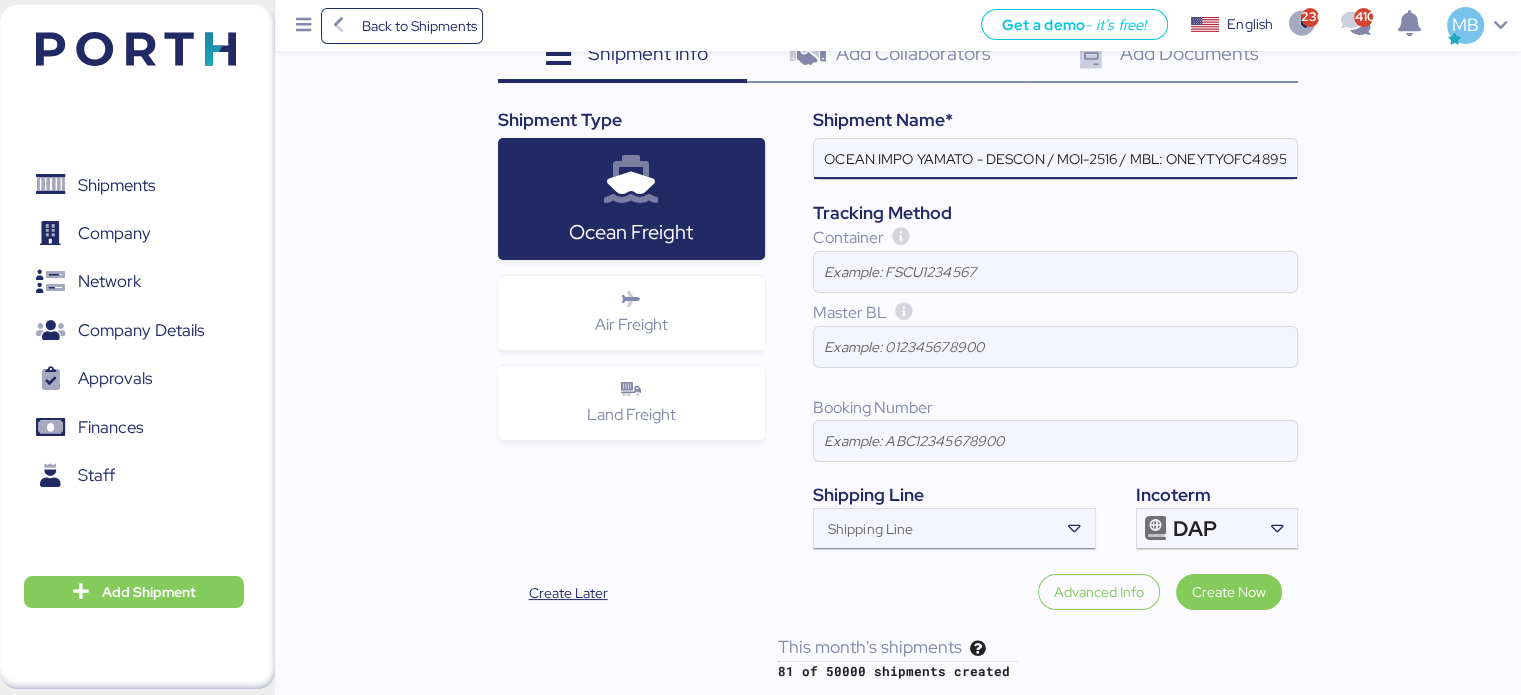 click on "Shipping Line" at bounding box center [936, 535] 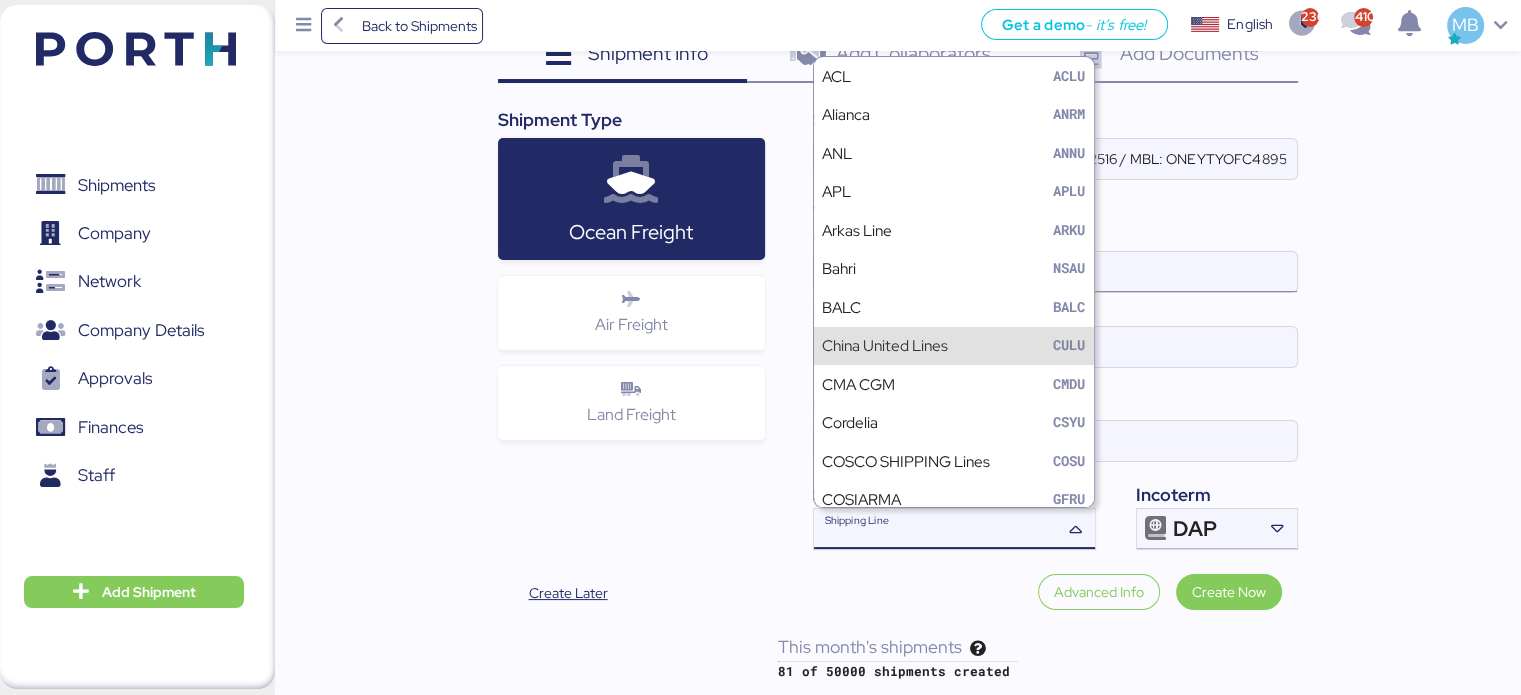 click at bounding box center (1055, 272) 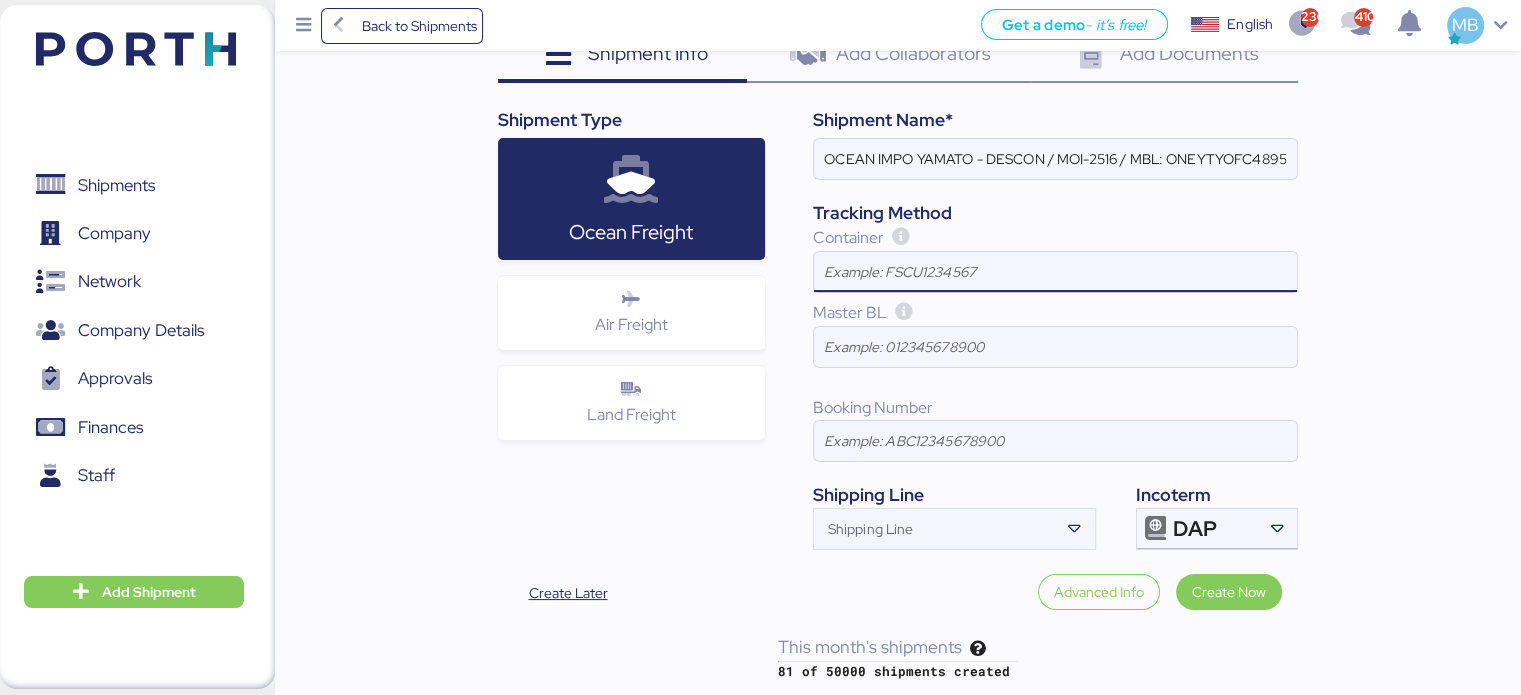 paste on "ONEU1073230" 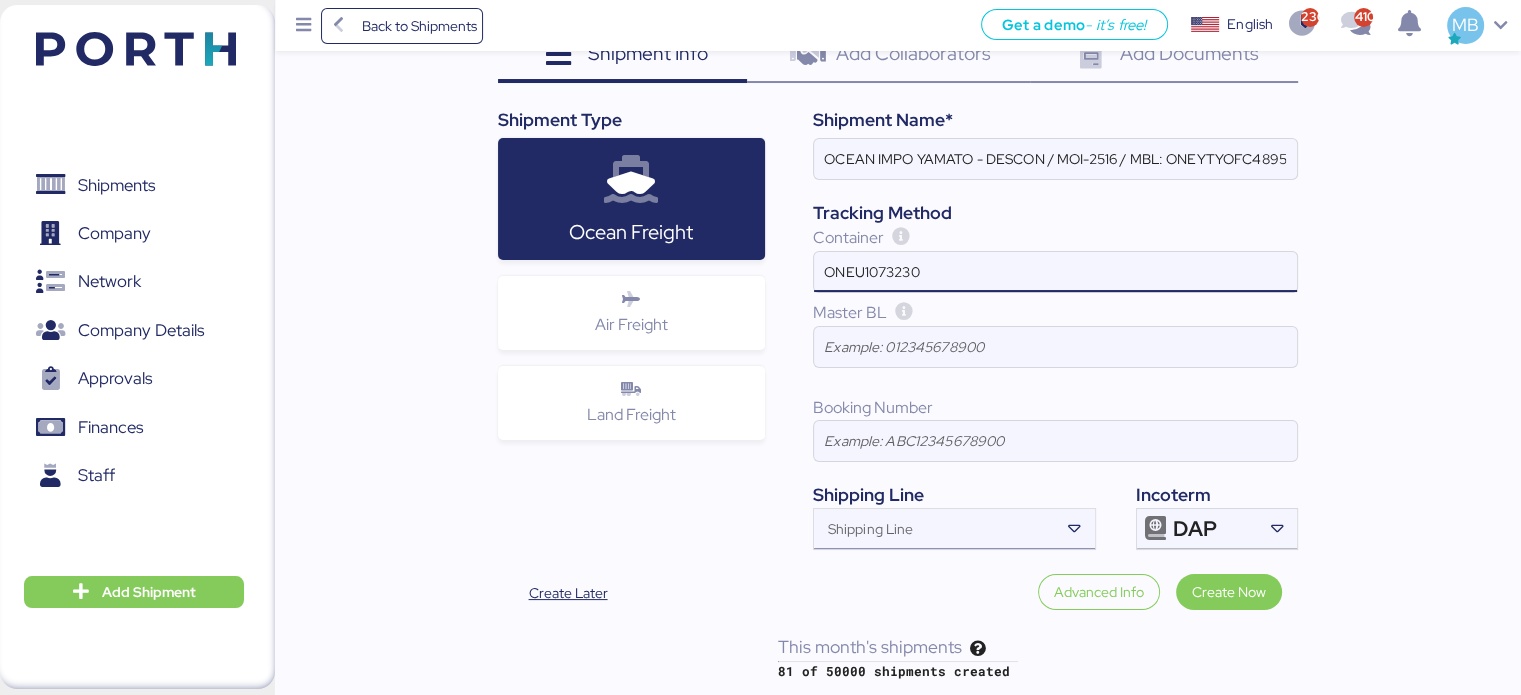 type on "ONEU1073230" 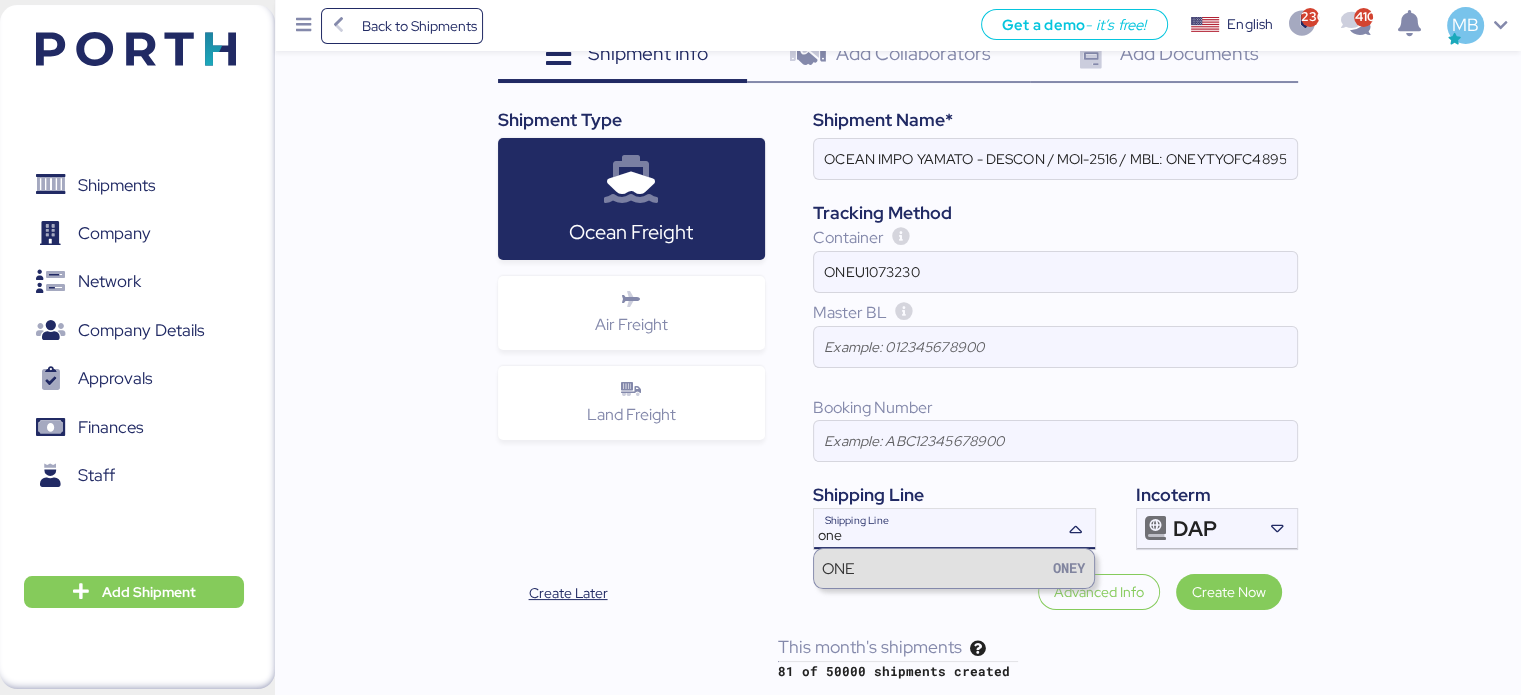type on "one" 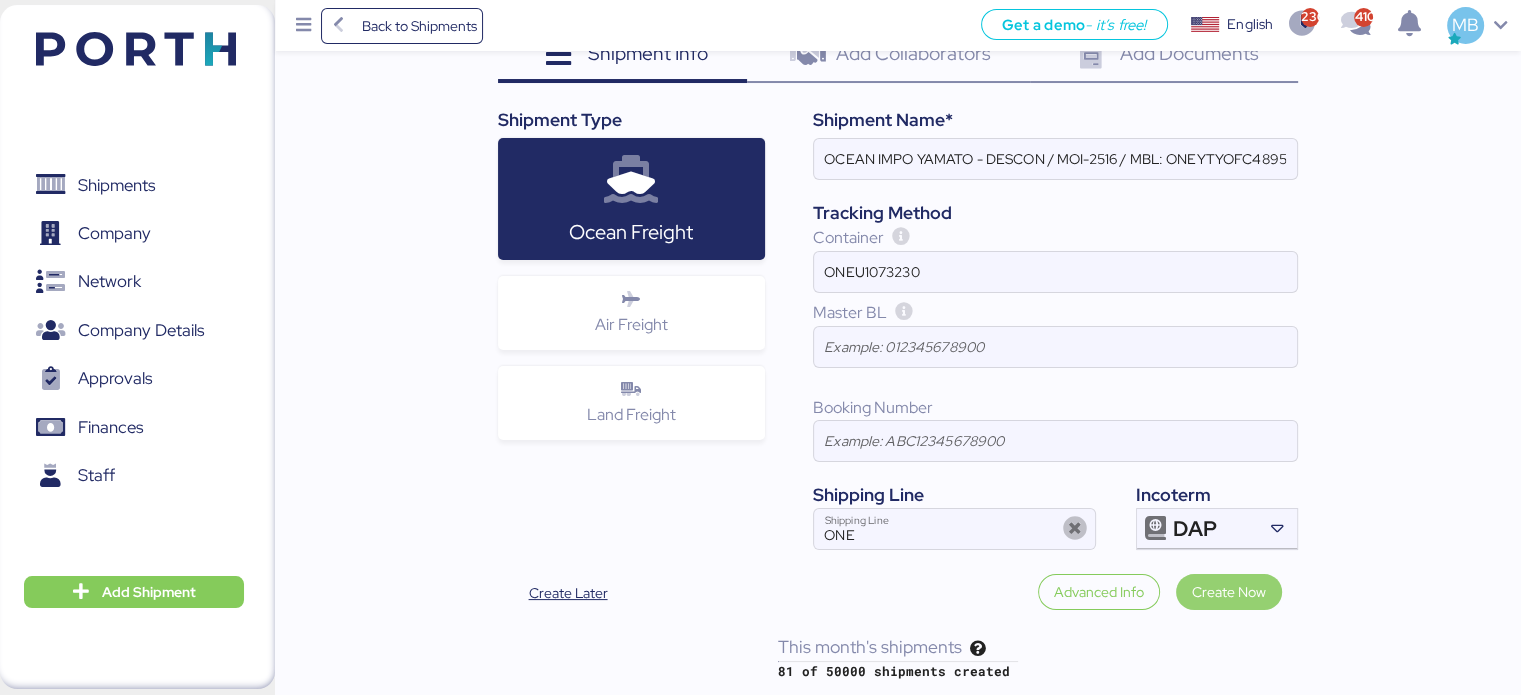 click on "Create Now" at bounding box center [1229, 592] 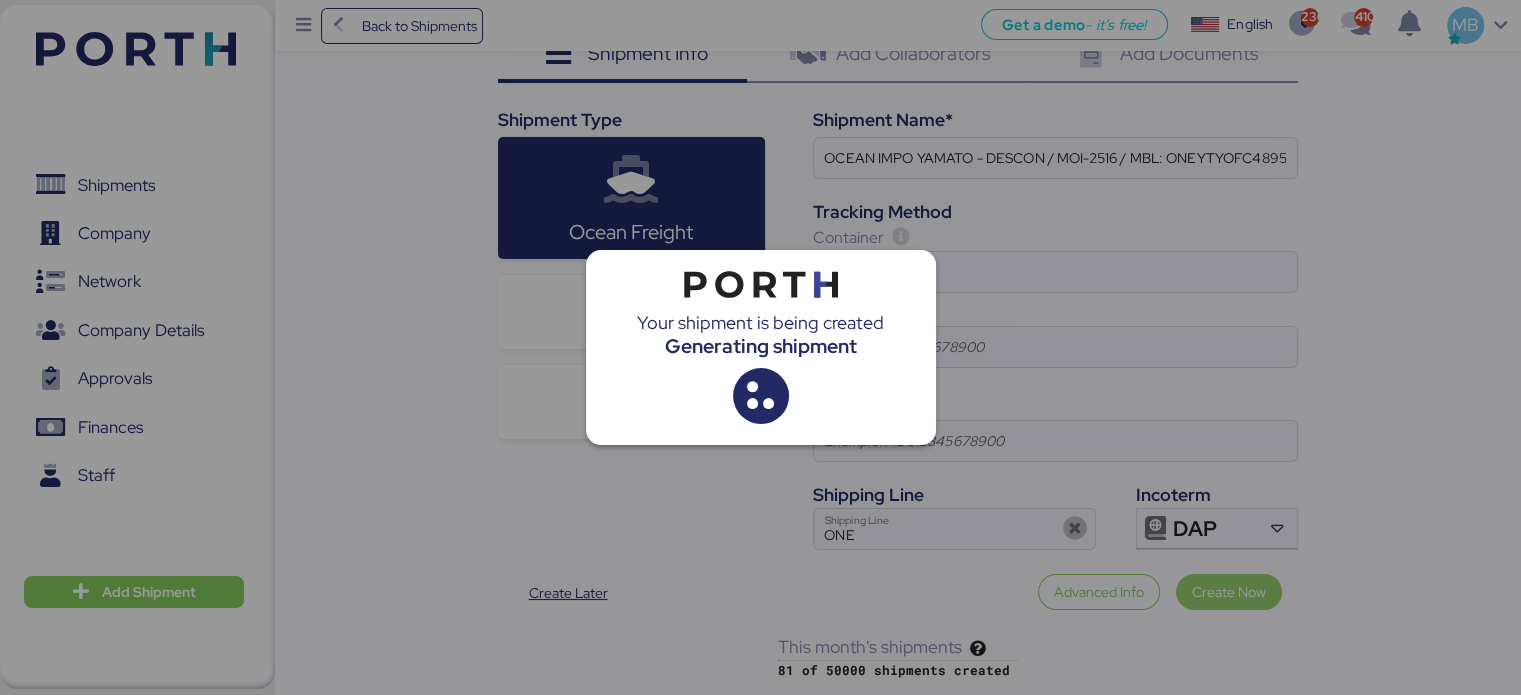 scroll, scrollTop: 0, scrollLeft: 0, axis: both 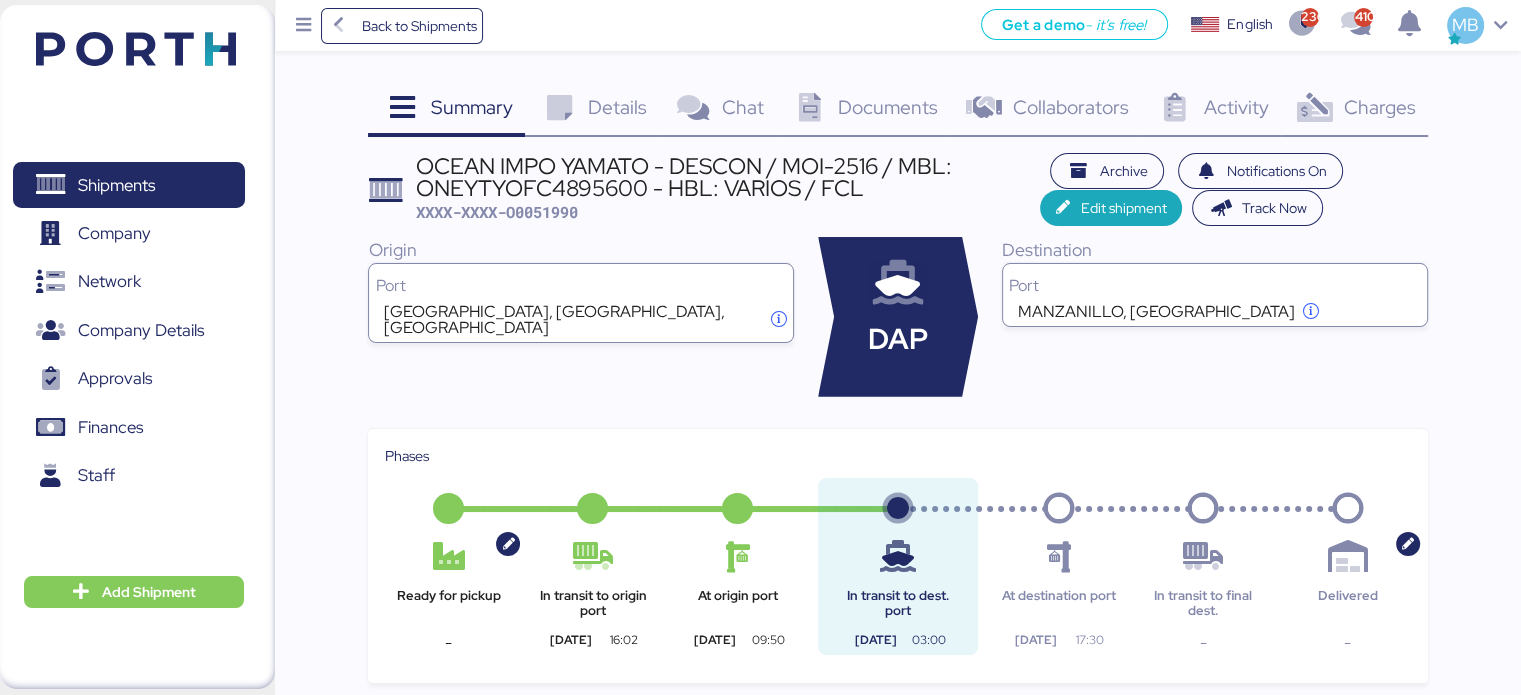 click at bounding box center (779, 320) 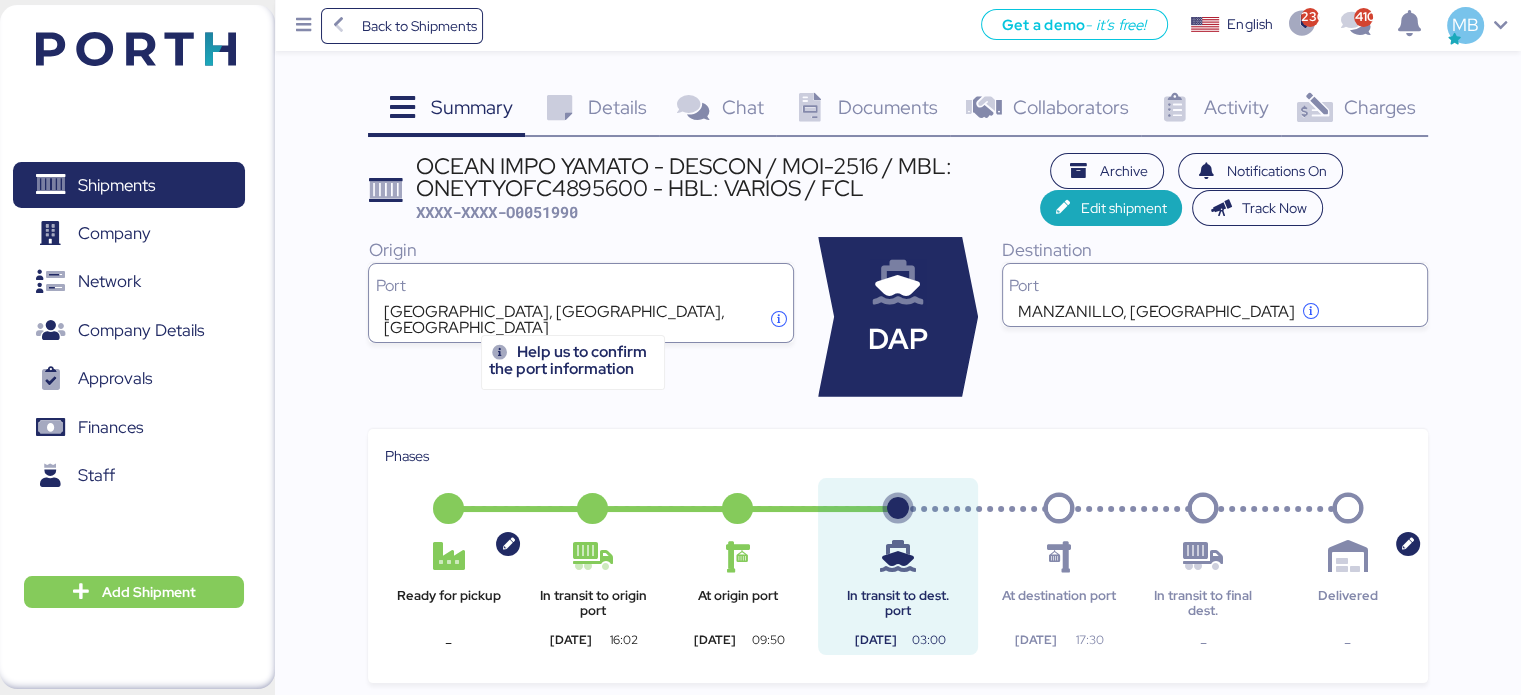 click at bounding box center (779, 320) 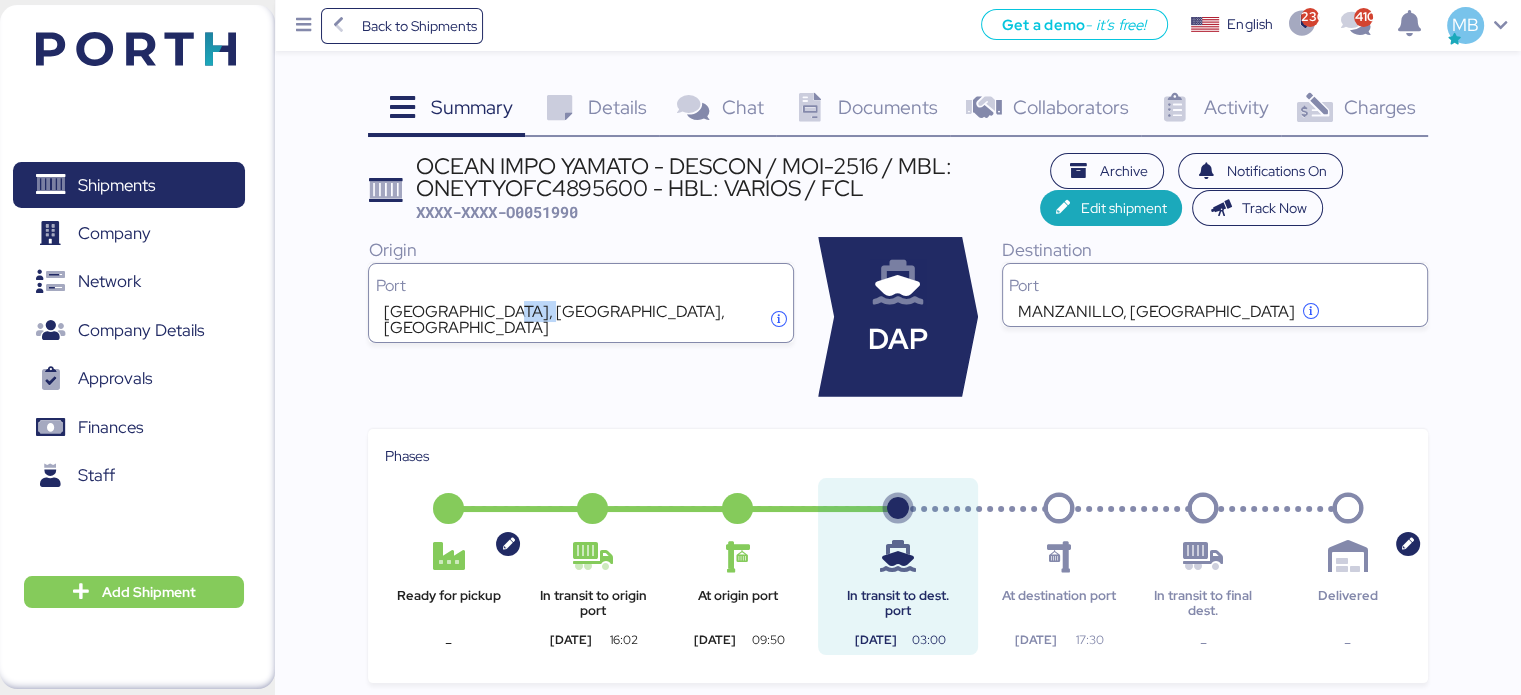click on "[GEOGRAPHIC_DATA], [GEOGRAPHIC_DATA], [GEOGRAPHIC_DATA]" at bounding box center (581, 315) 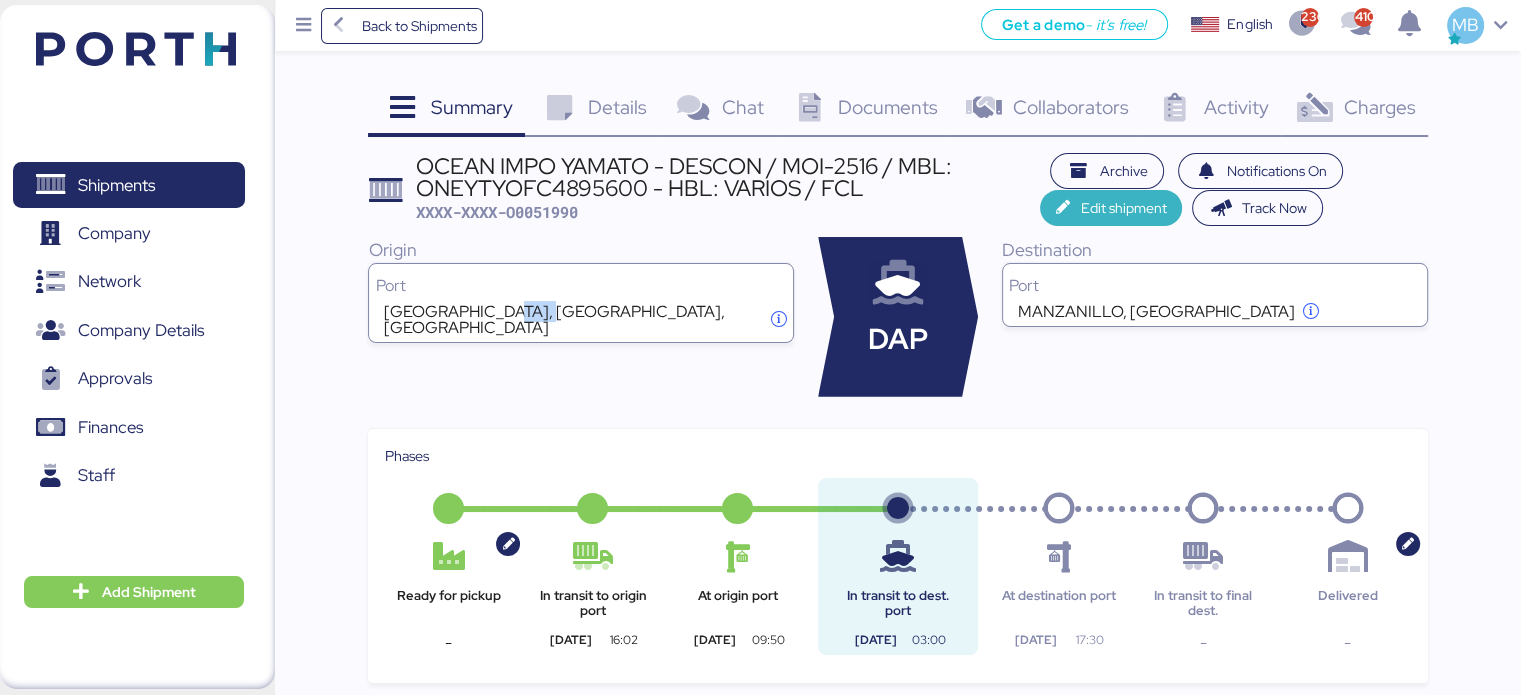 click on "Edit shipment" at bounding box center (1123, 208) 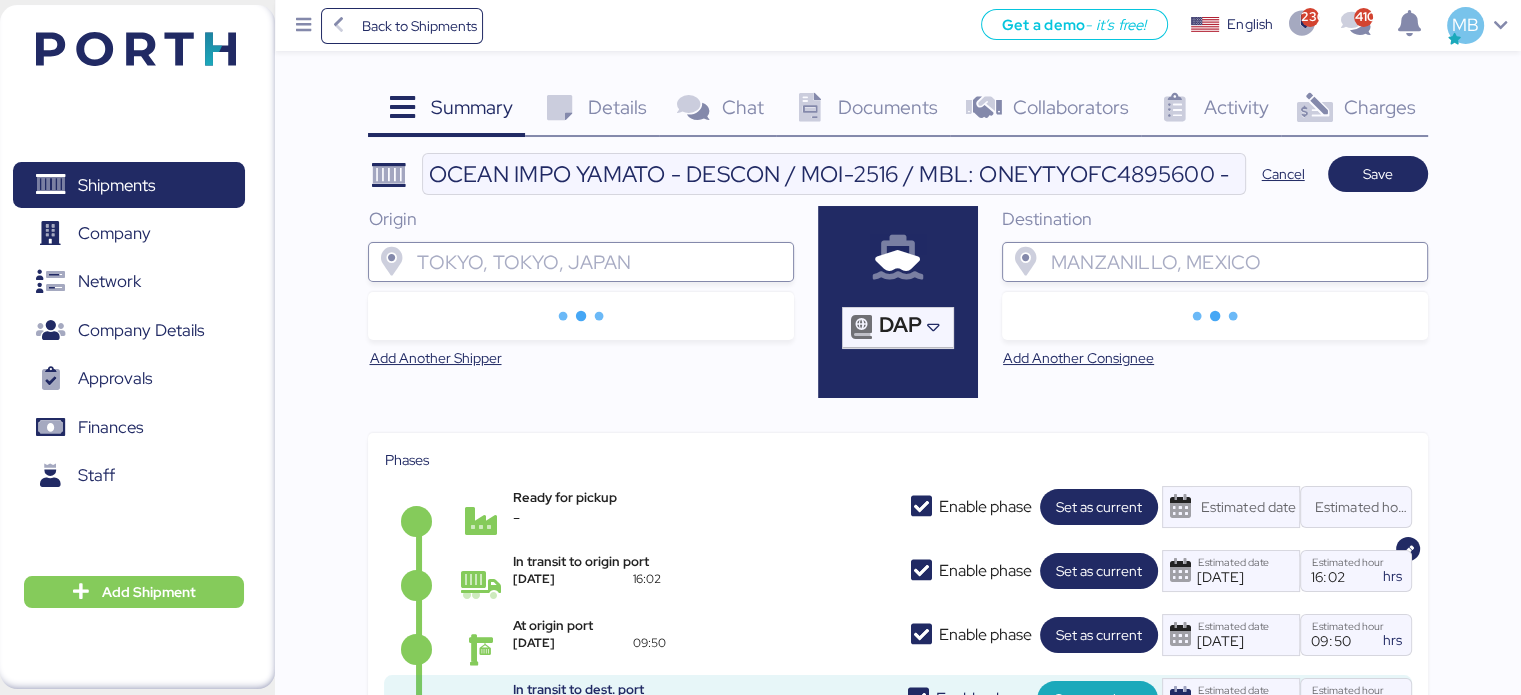 click at bounding box center [599, 262] 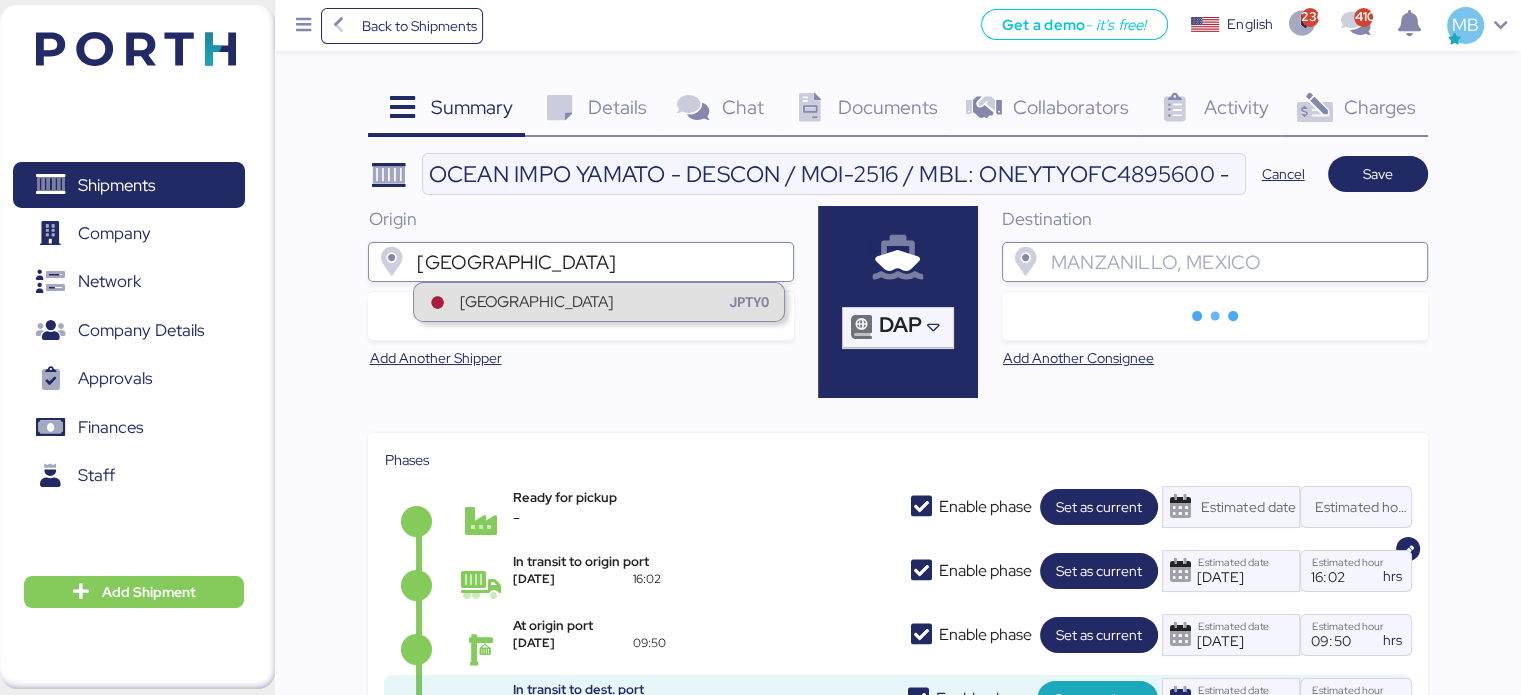 type on "[GEOGRAPHIC_DATA]" 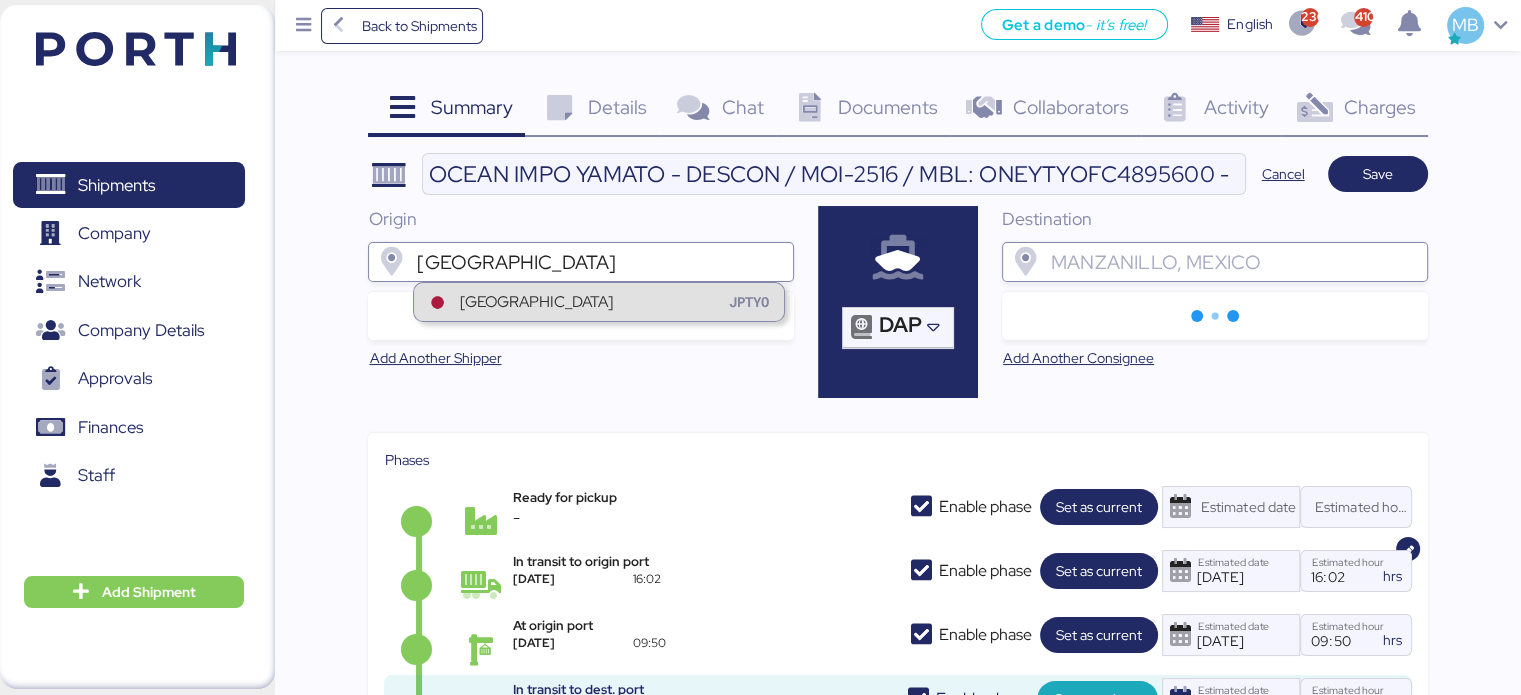click on "Tokyo JPTYO" at bounding box center (599, 302) 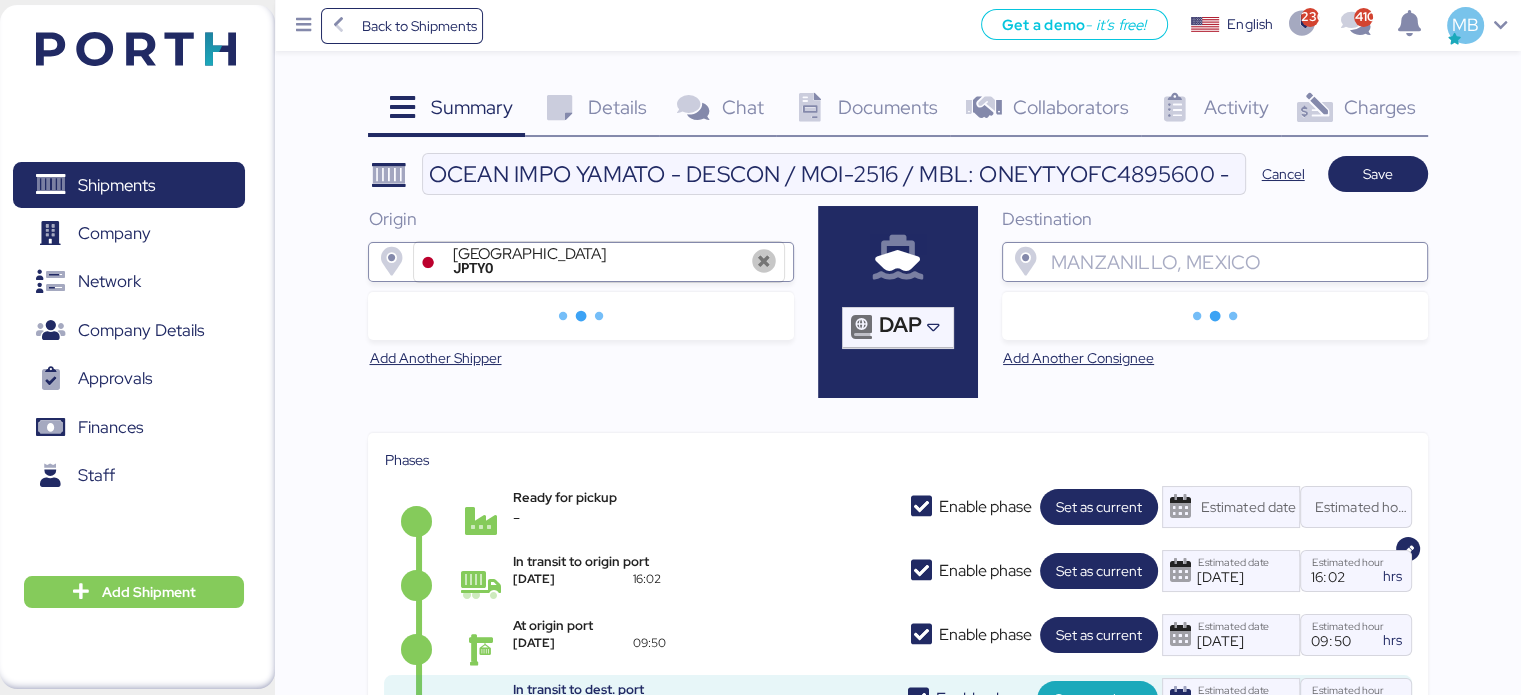 click at bounding box center [1233, 262] 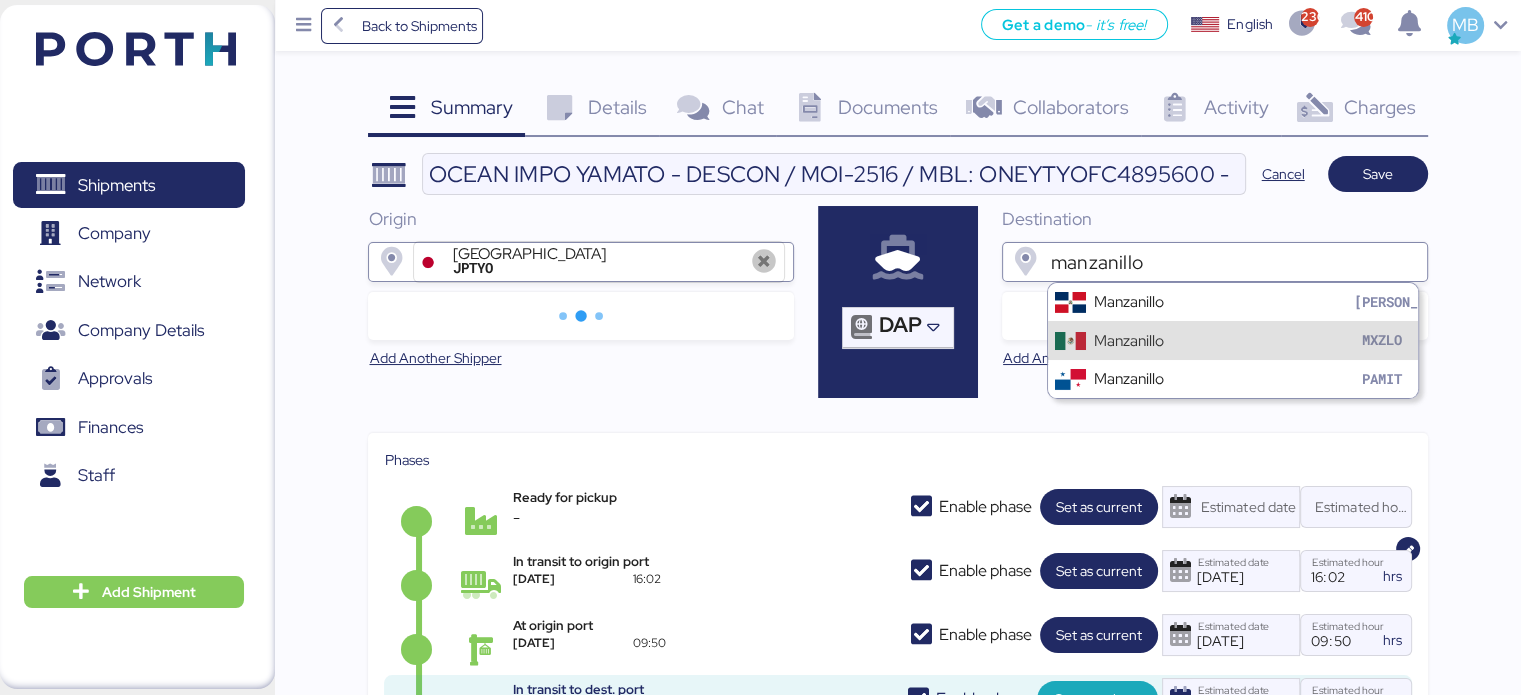 type on "manzanillo" 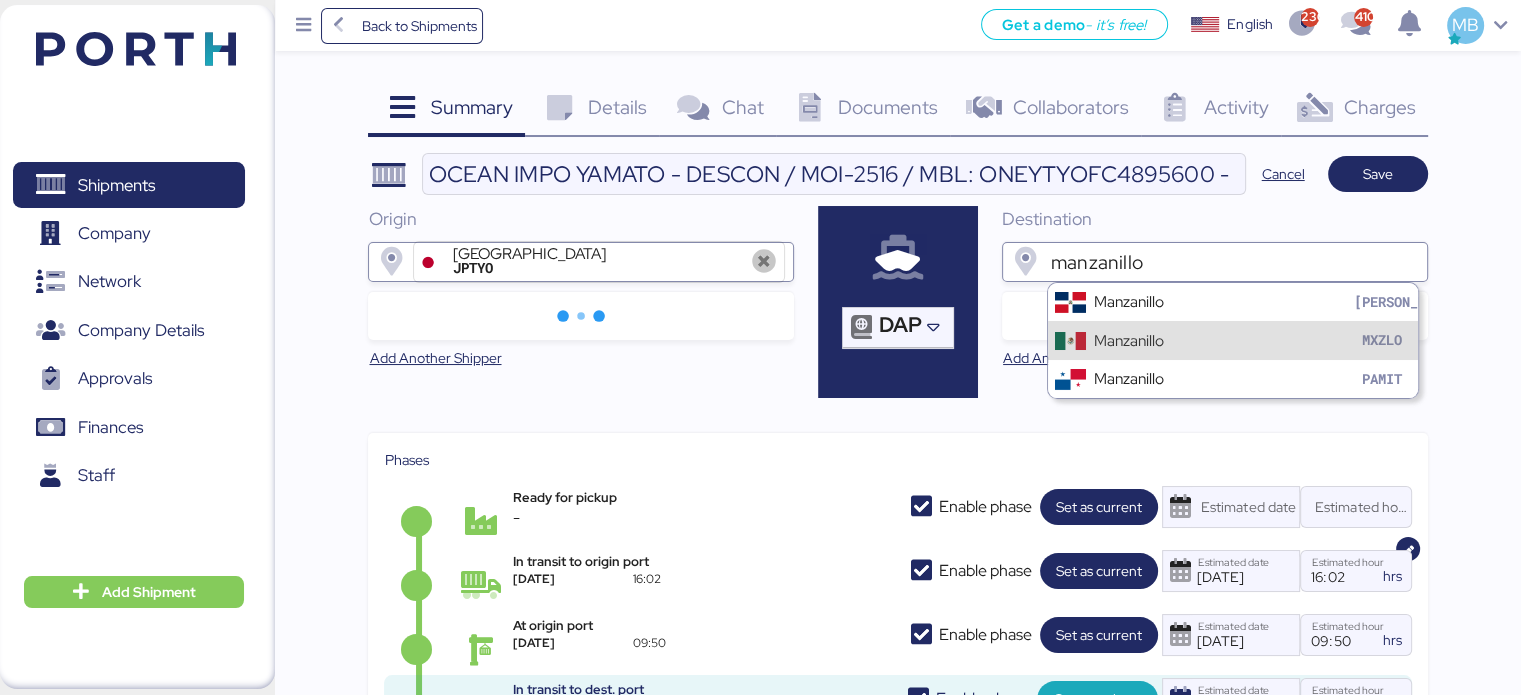click on "Manzanillo MXZLO" at bounding box center [1233, 340] 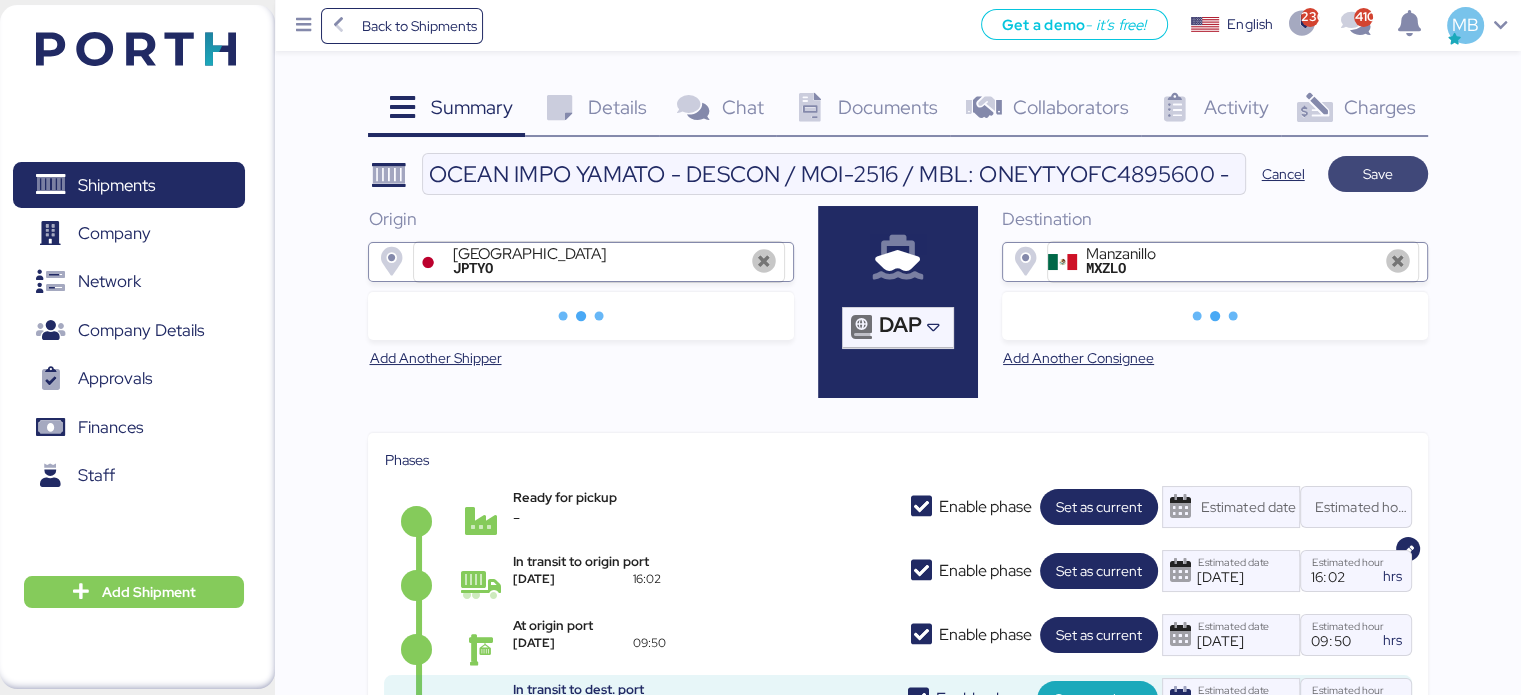 click on "Save" at bounding box center (1378, 174) 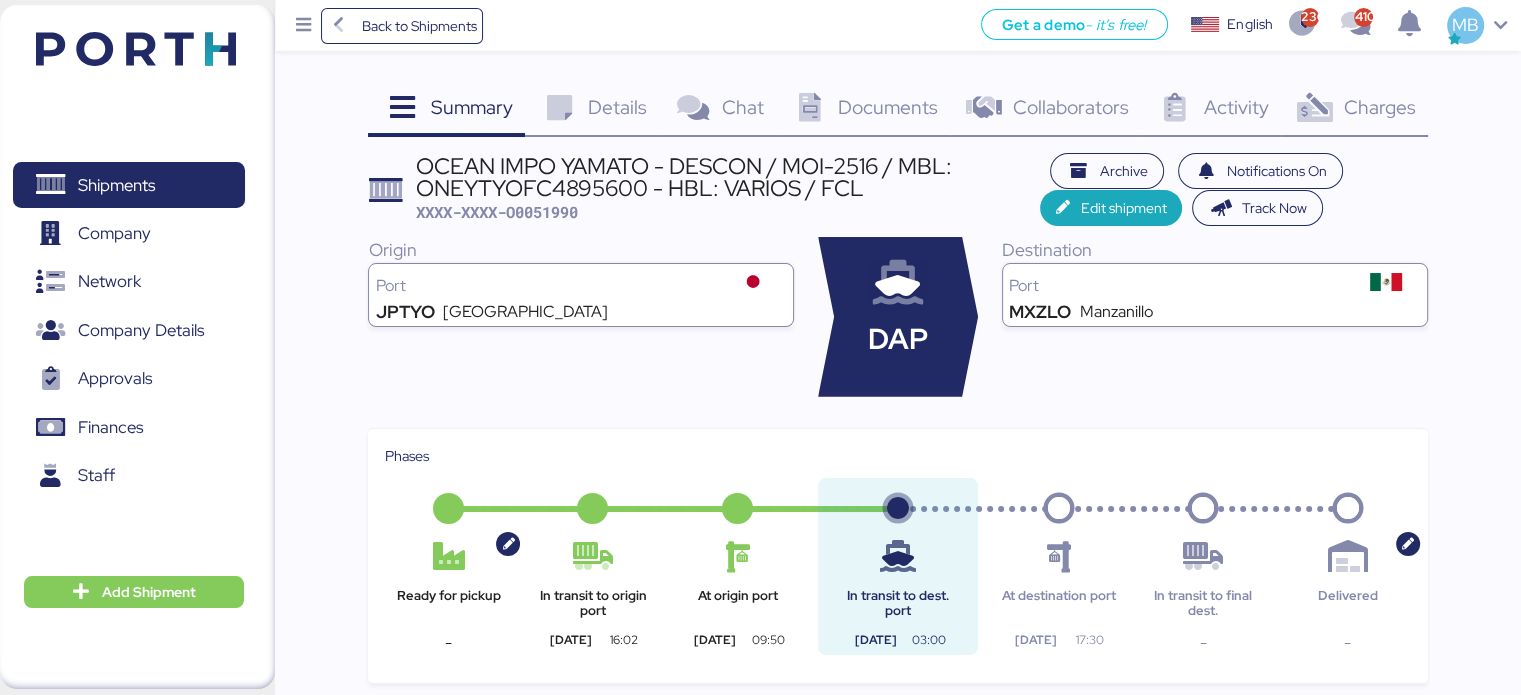 click on "Details" at bounding box center [617, 107] 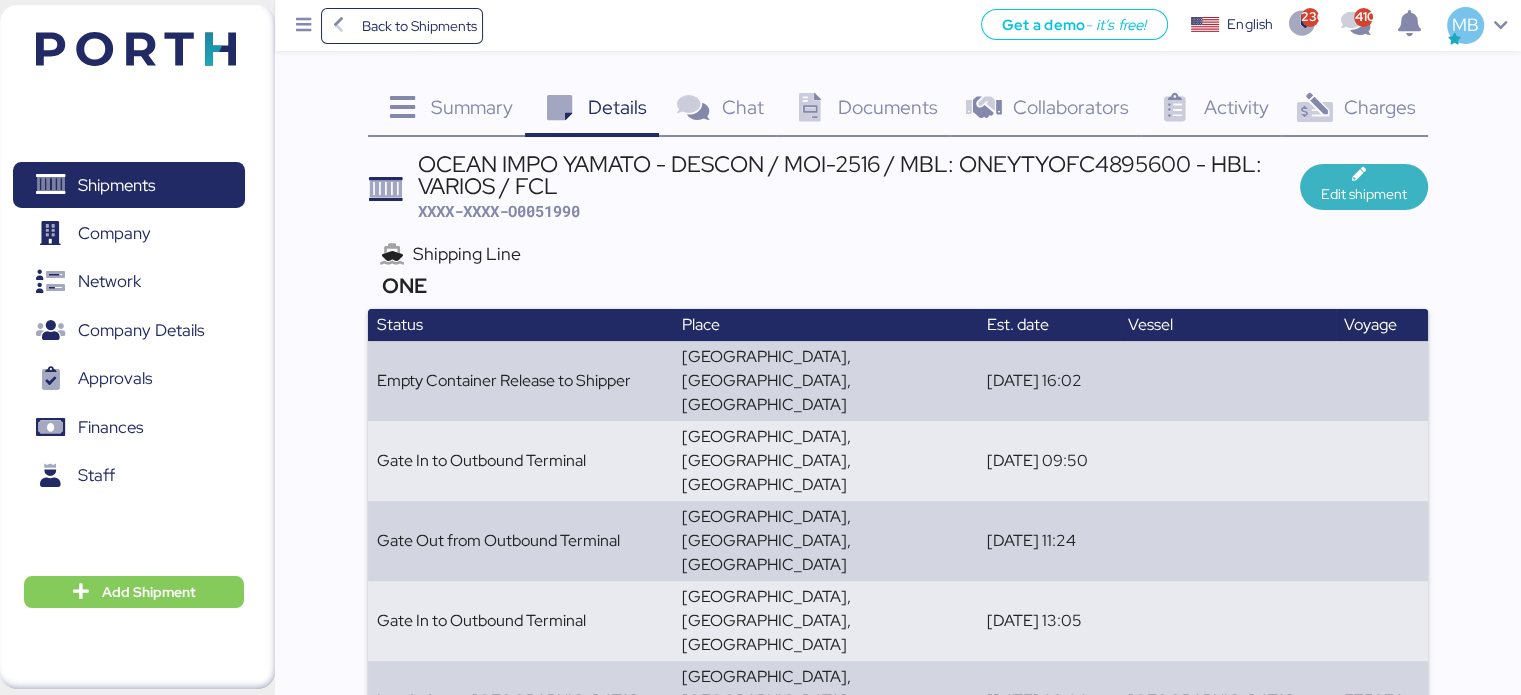 click on "Edit shipment" at bounding box center [1364, 194] 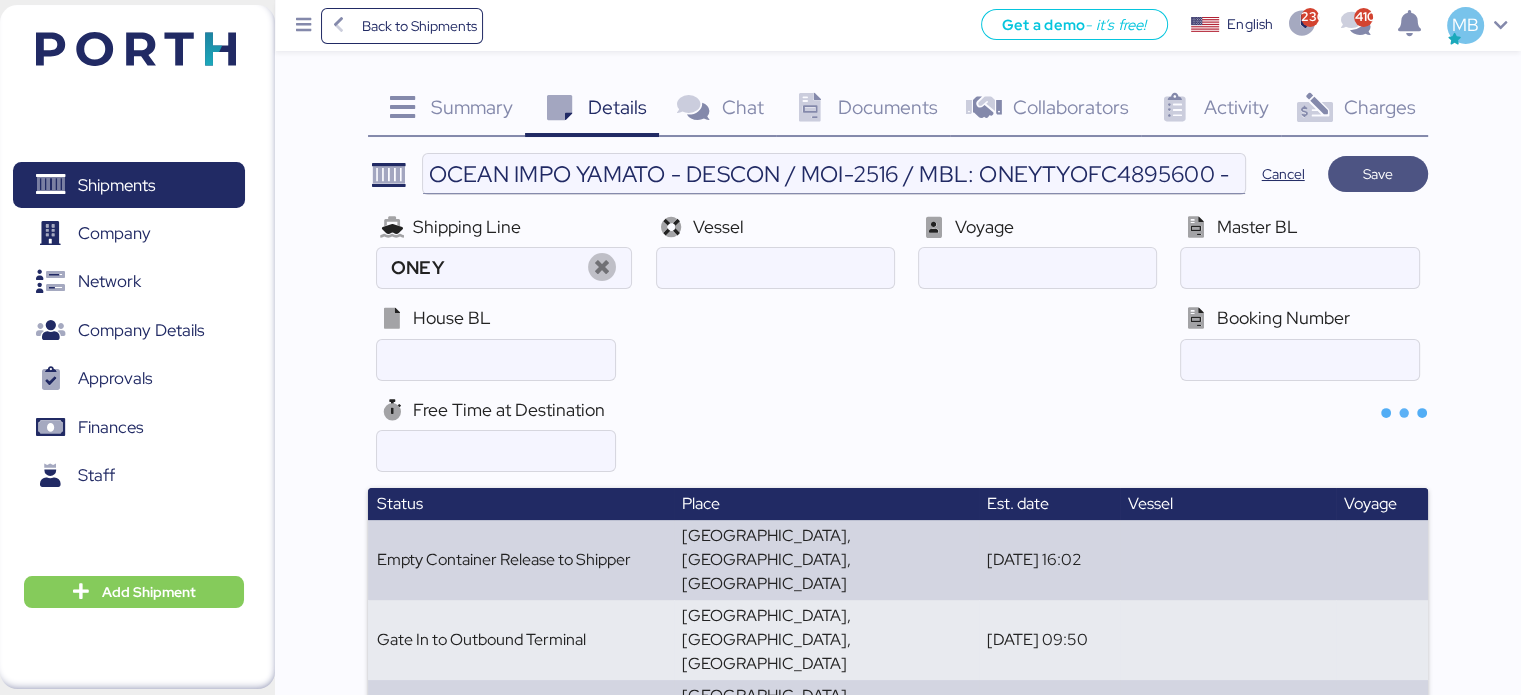 type on "ONE" 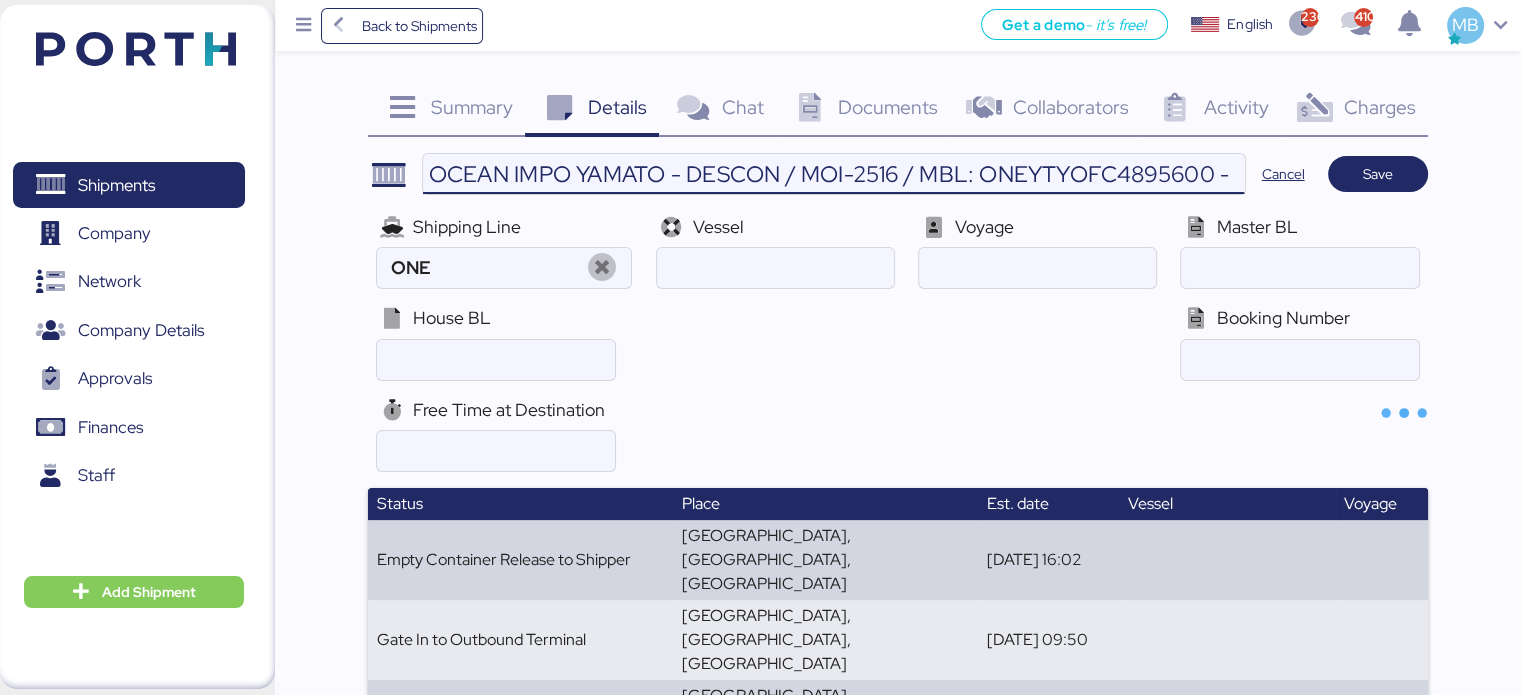 click on "OCEAN IMPO YAMATO - DESCON / MOI-2516 / MBL: ONEYTYOFC4895600 - HBL: VARIOS / FCL" at bounding box center (833, 174) 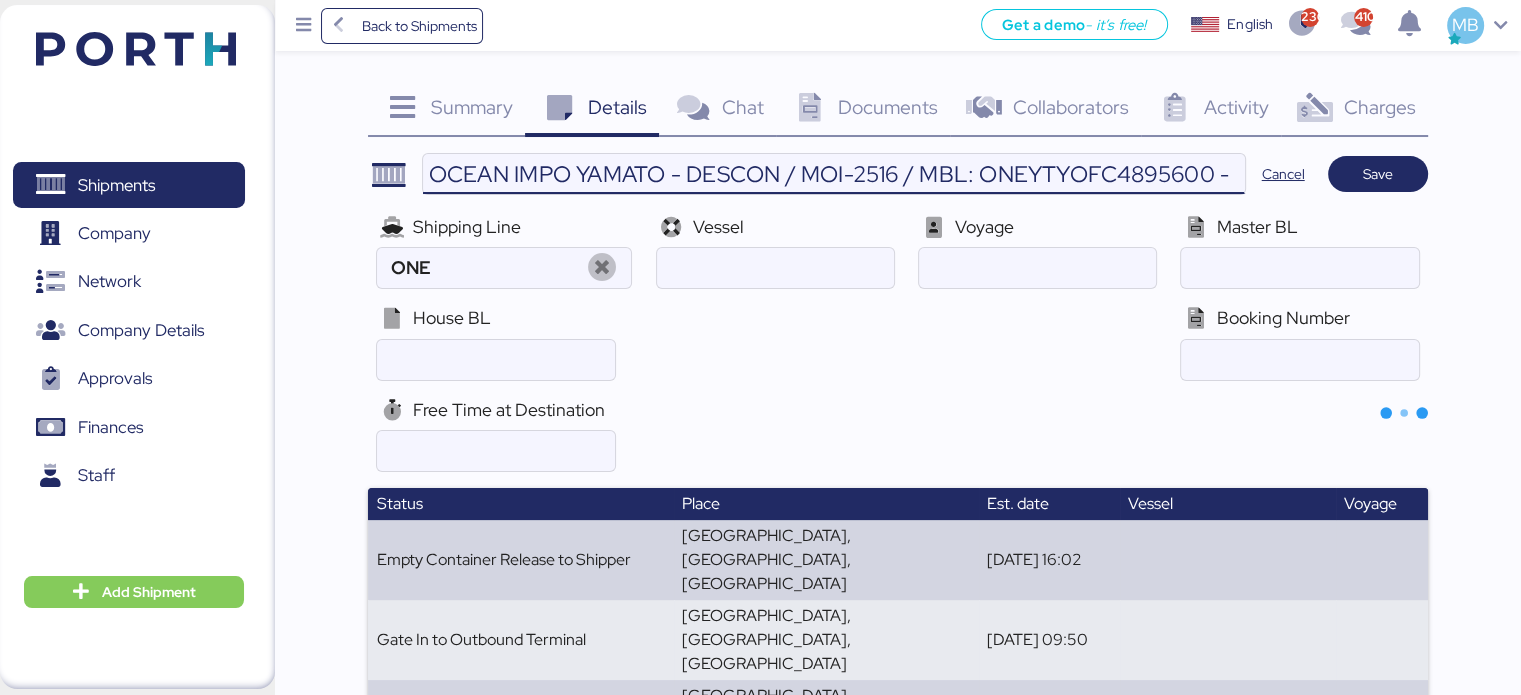 click on "OCEAN IMPO YAMATO - DESCON / MOI-2516 / MBL: ONEYTYOFC4895600 - HBL: VARIOS / FCL" at bounding box center (833, 174) 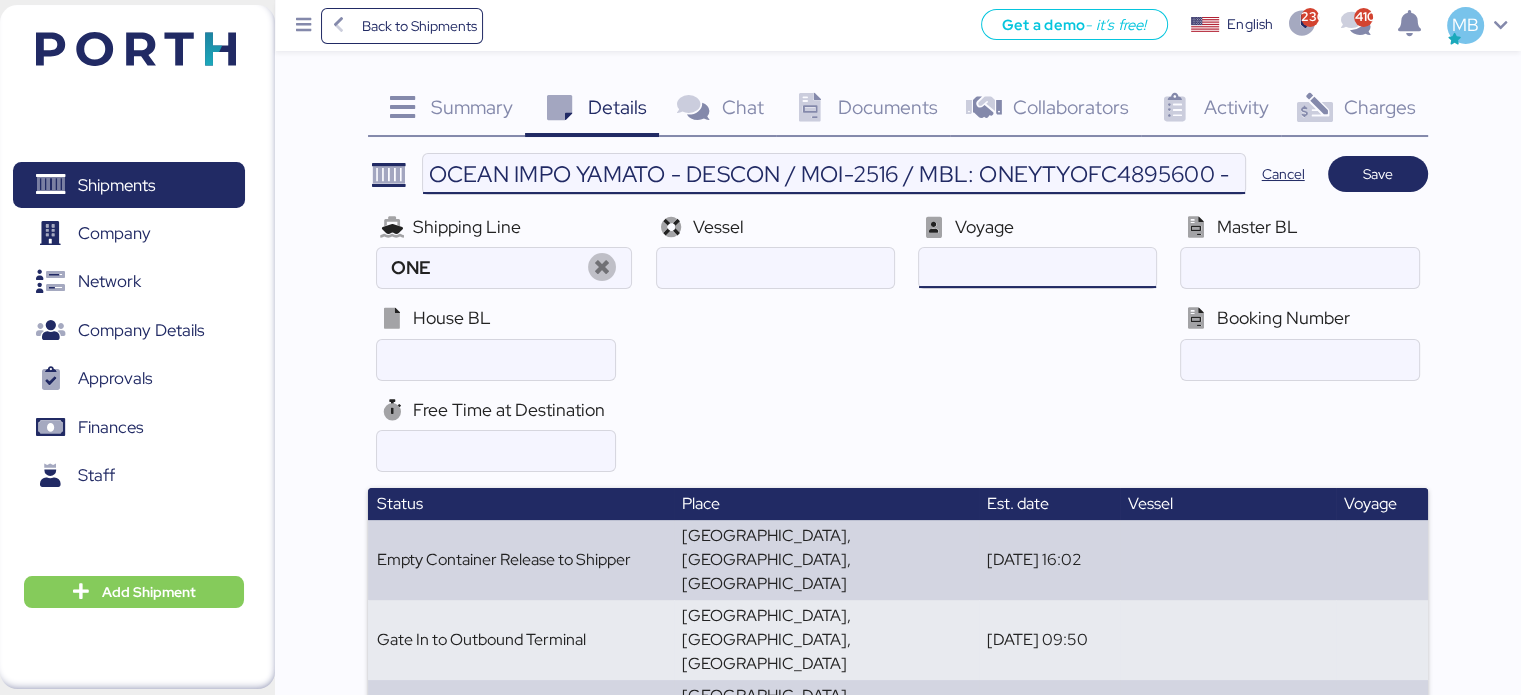 click at bounding box center (1037, 268) 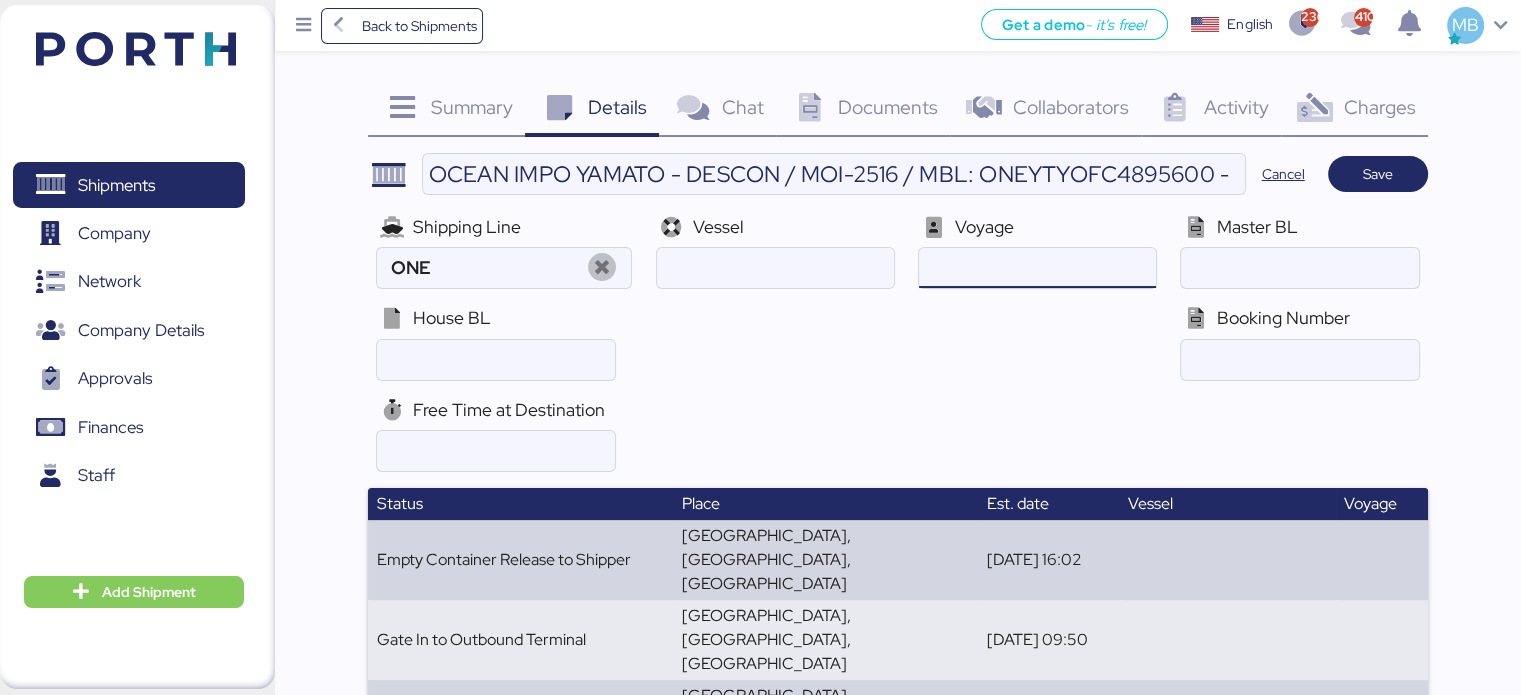 type 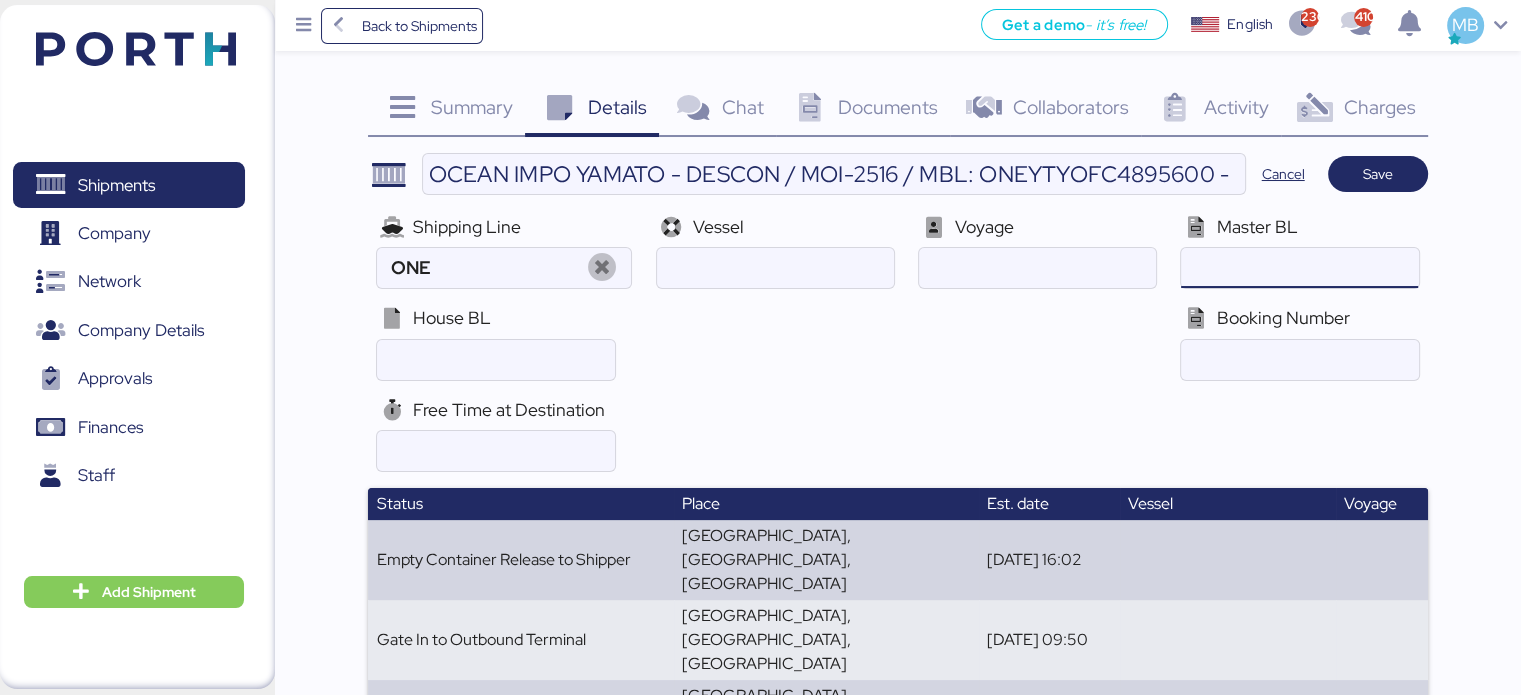paste on "ONEYTYOFC4895600" 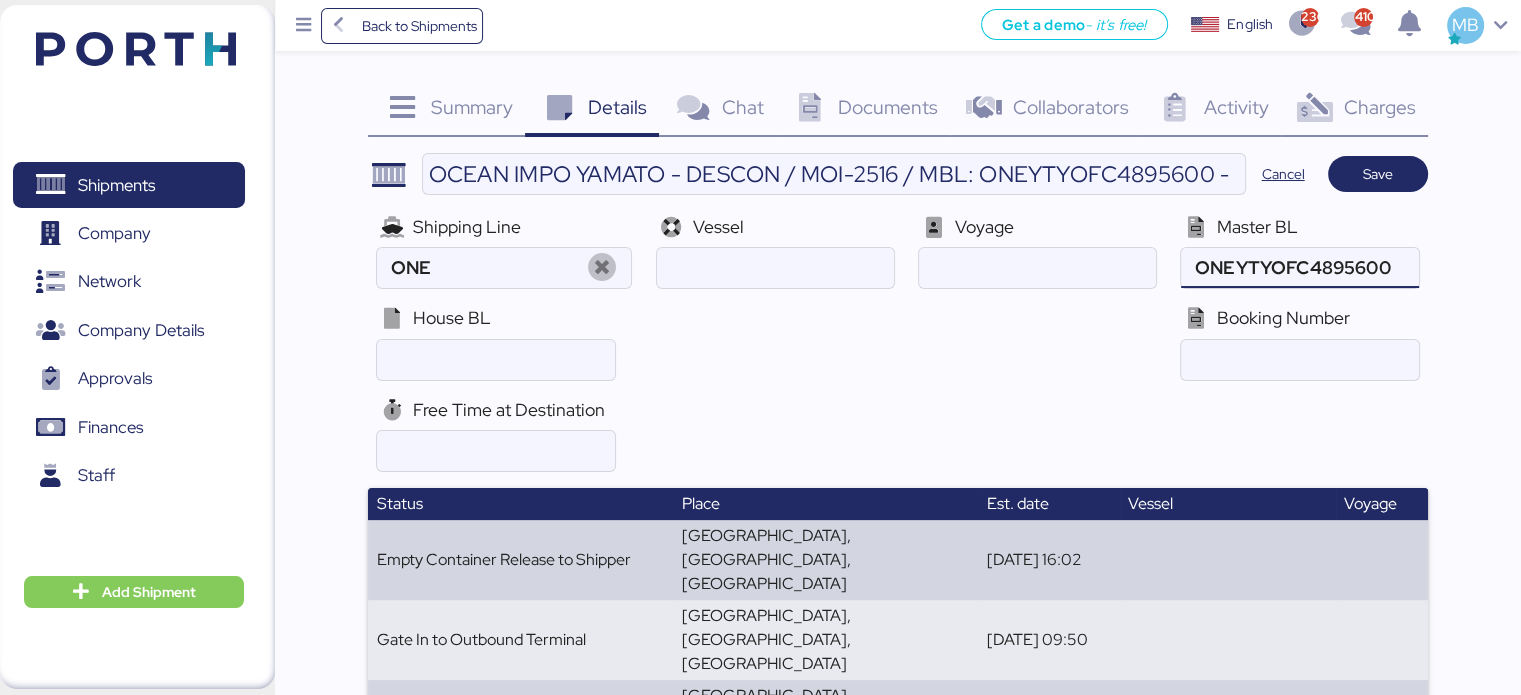 type on "ONEYTYOFC4895600" 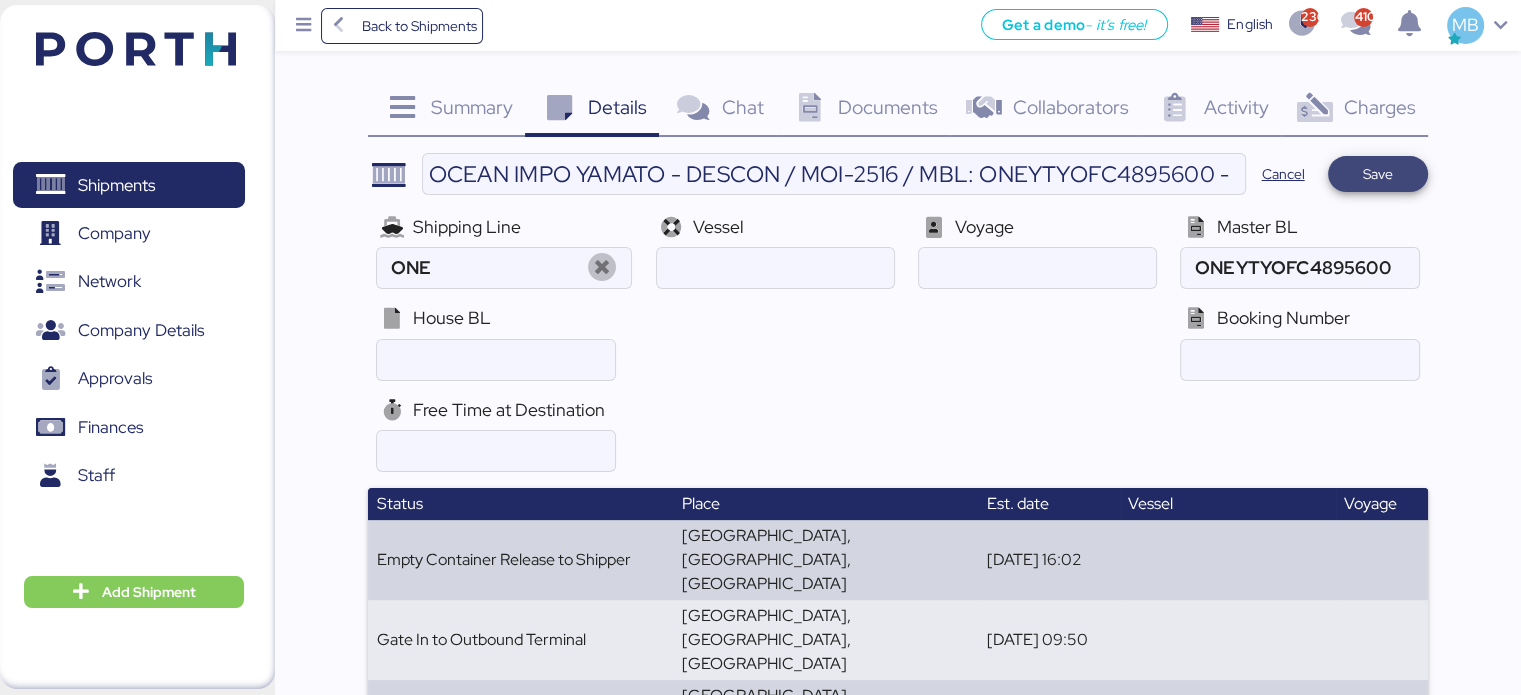 click on "Save" at bounding box center [1378, 174] 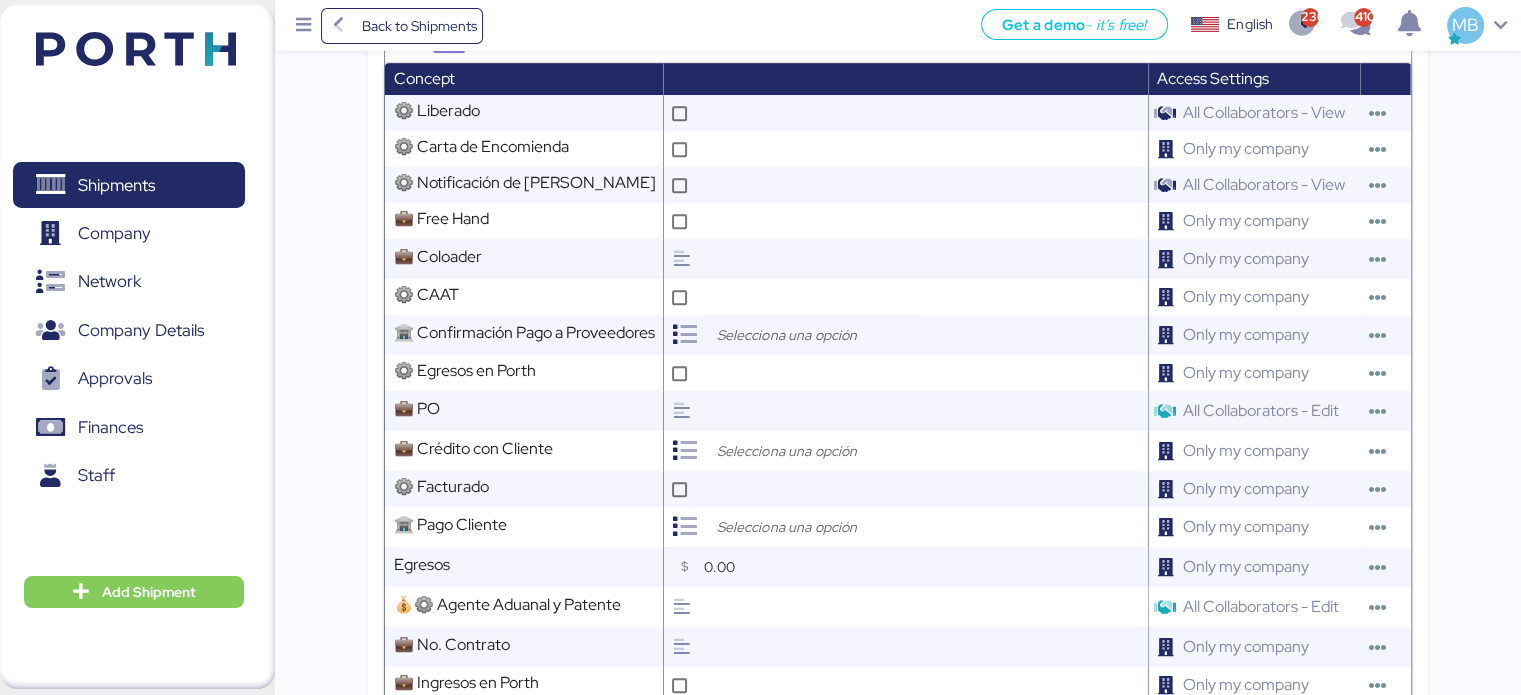 scroll, scrollTop: 1508, scrollLeft: 0, axis: vertical 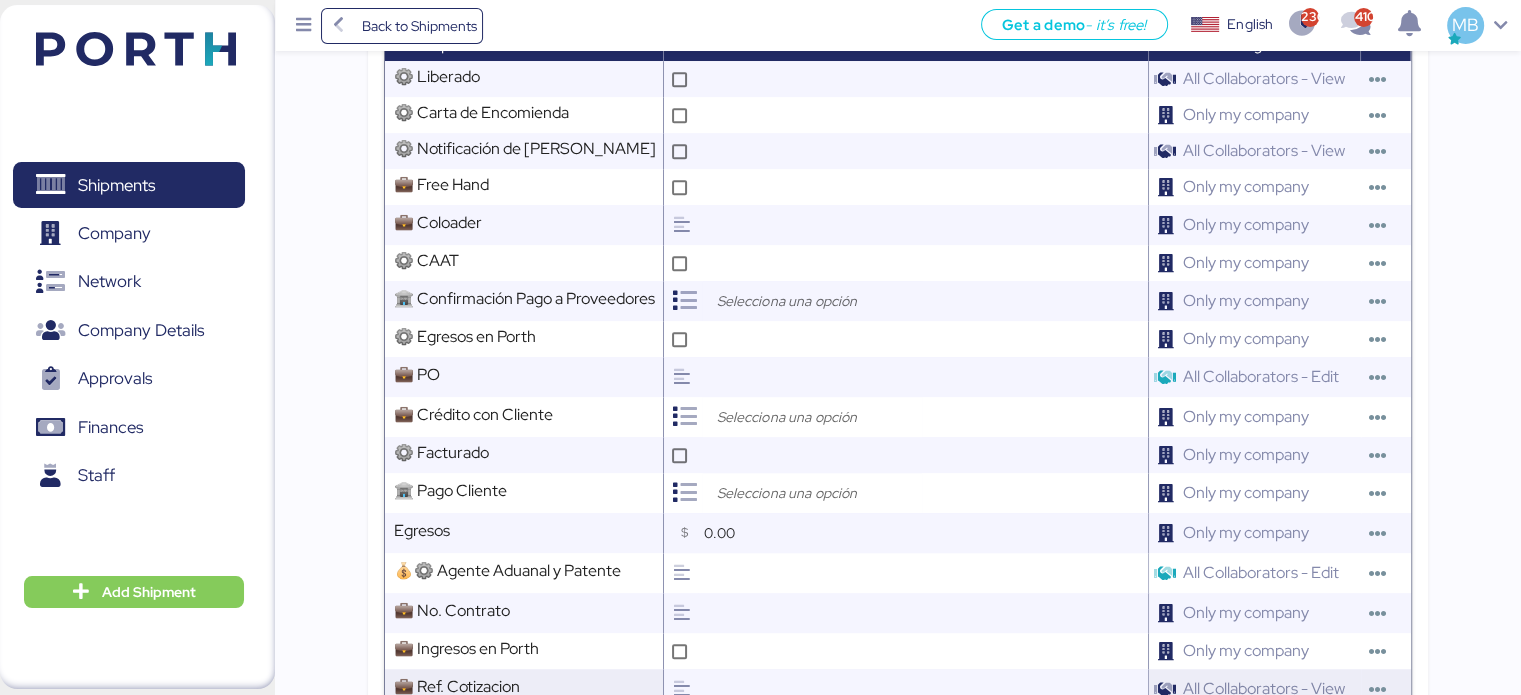 click at bounding box center (922, 689) 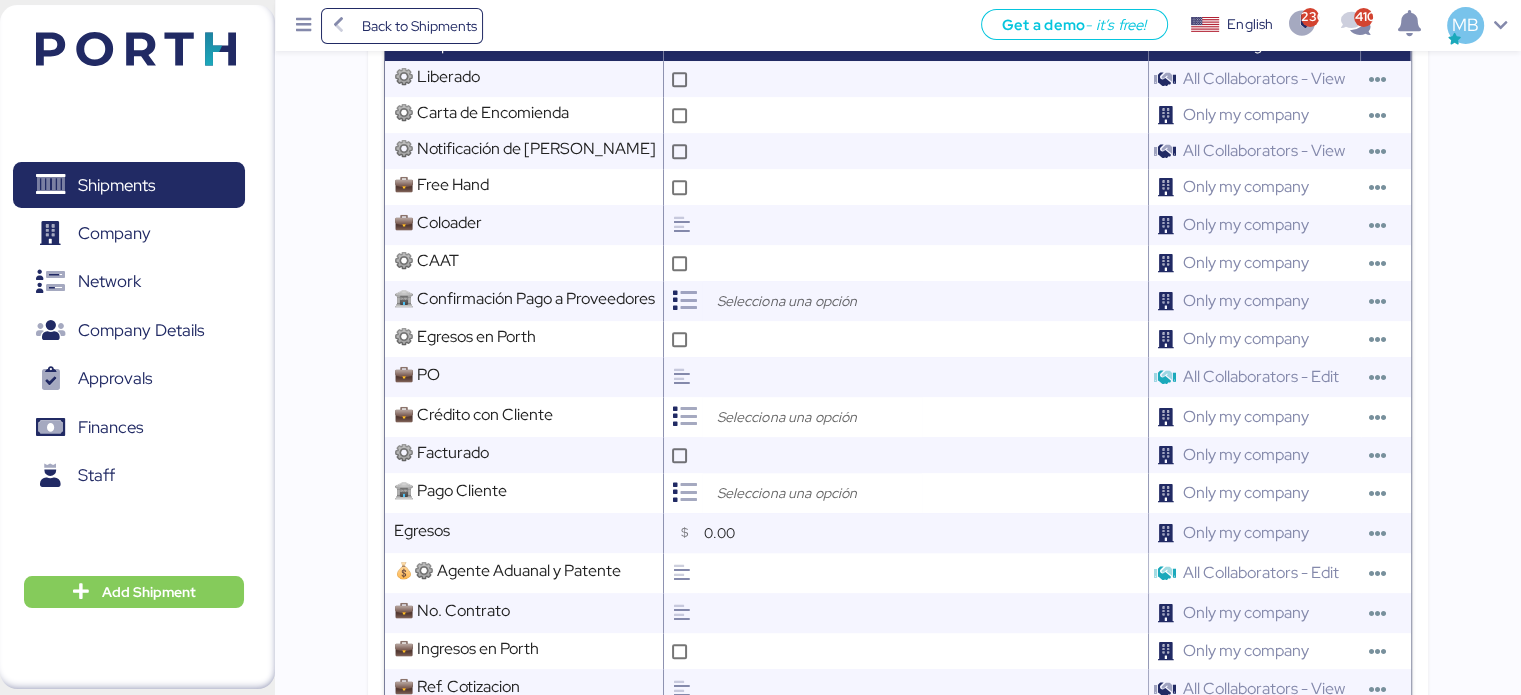 click at bounding box center (817, 729) 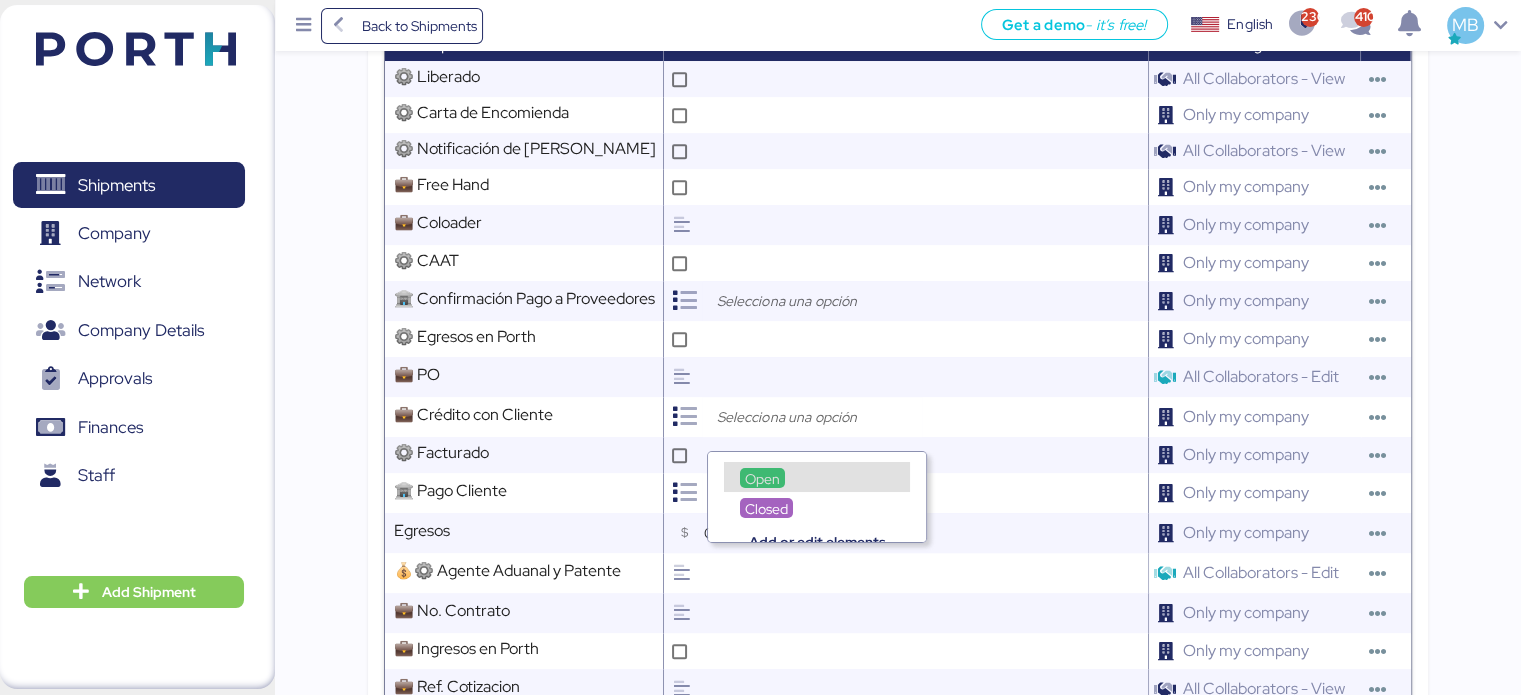 click on "Closed" at bounding box center [817, 497] 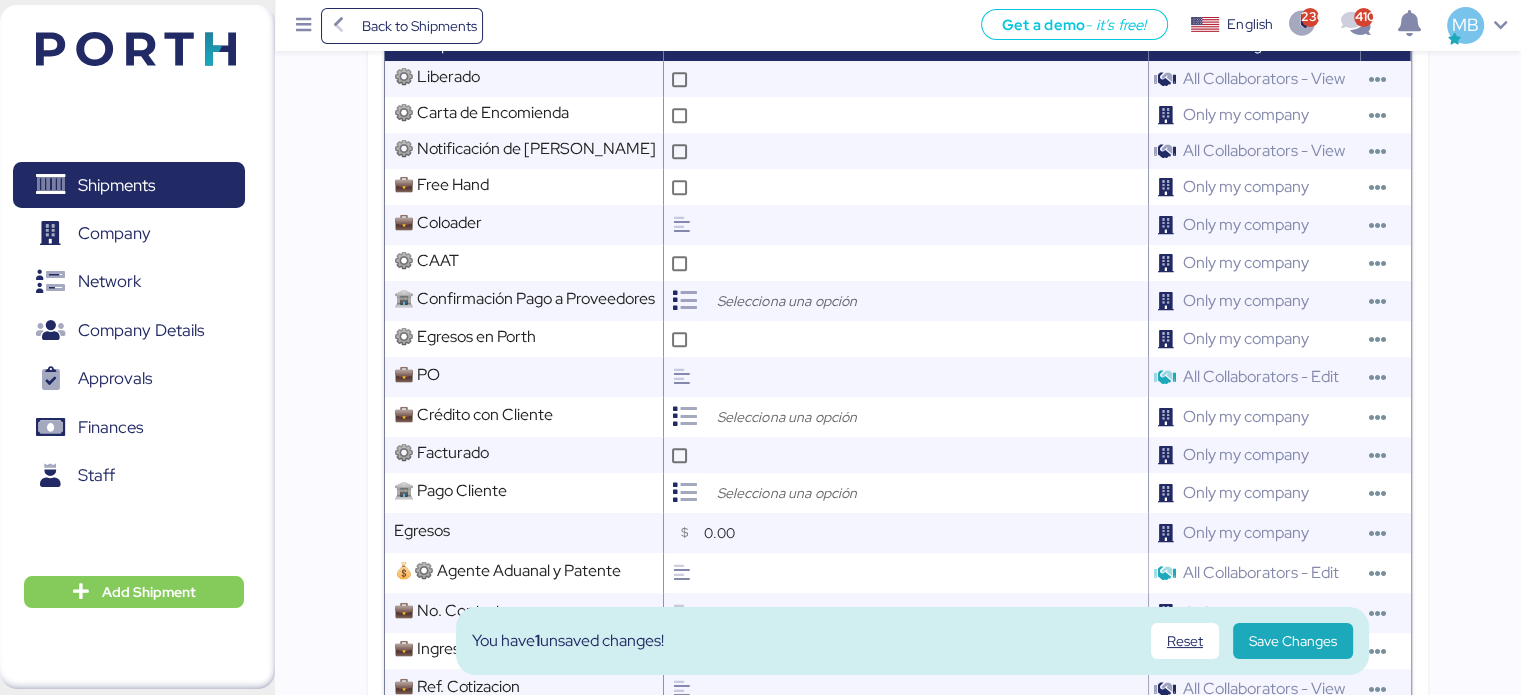 click at bounding box center (817, 769) 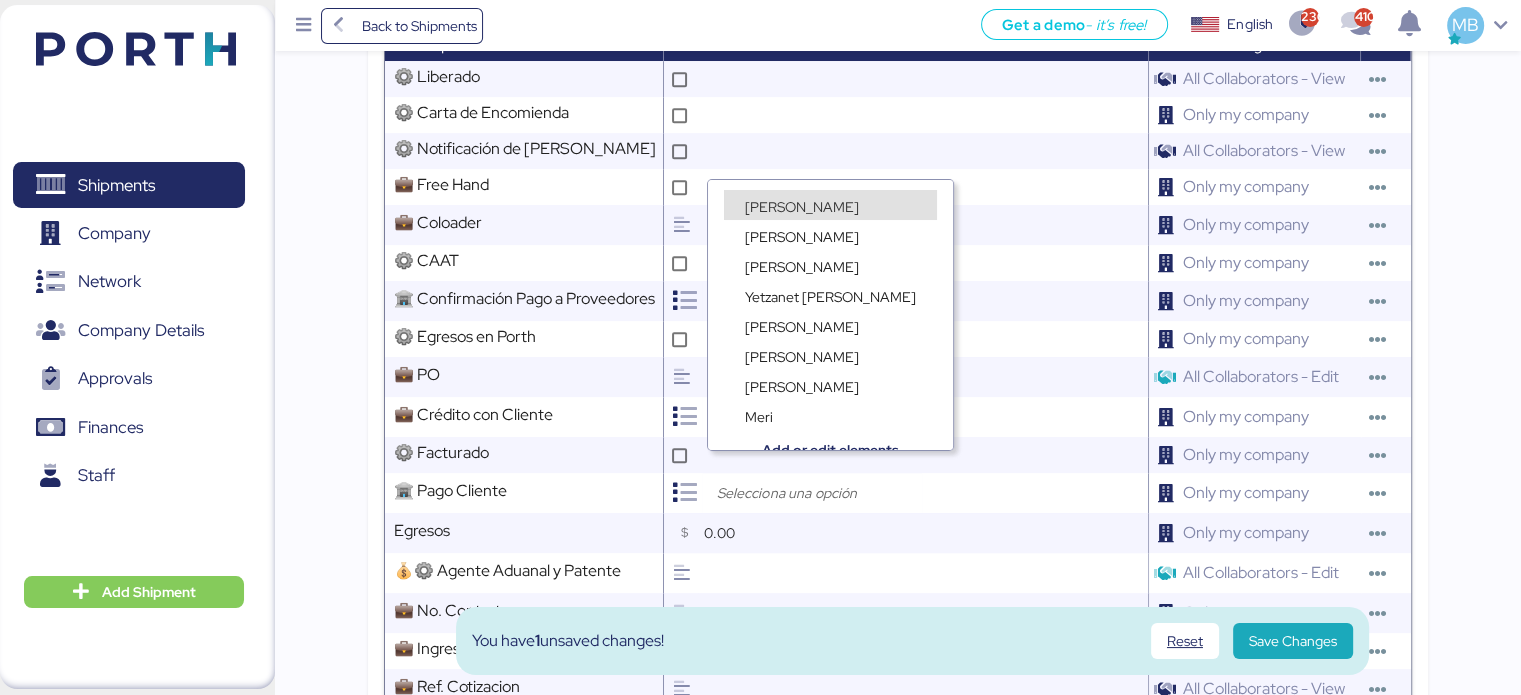 click on "[PERSON_NAME]" at bounding box center [830, 195] 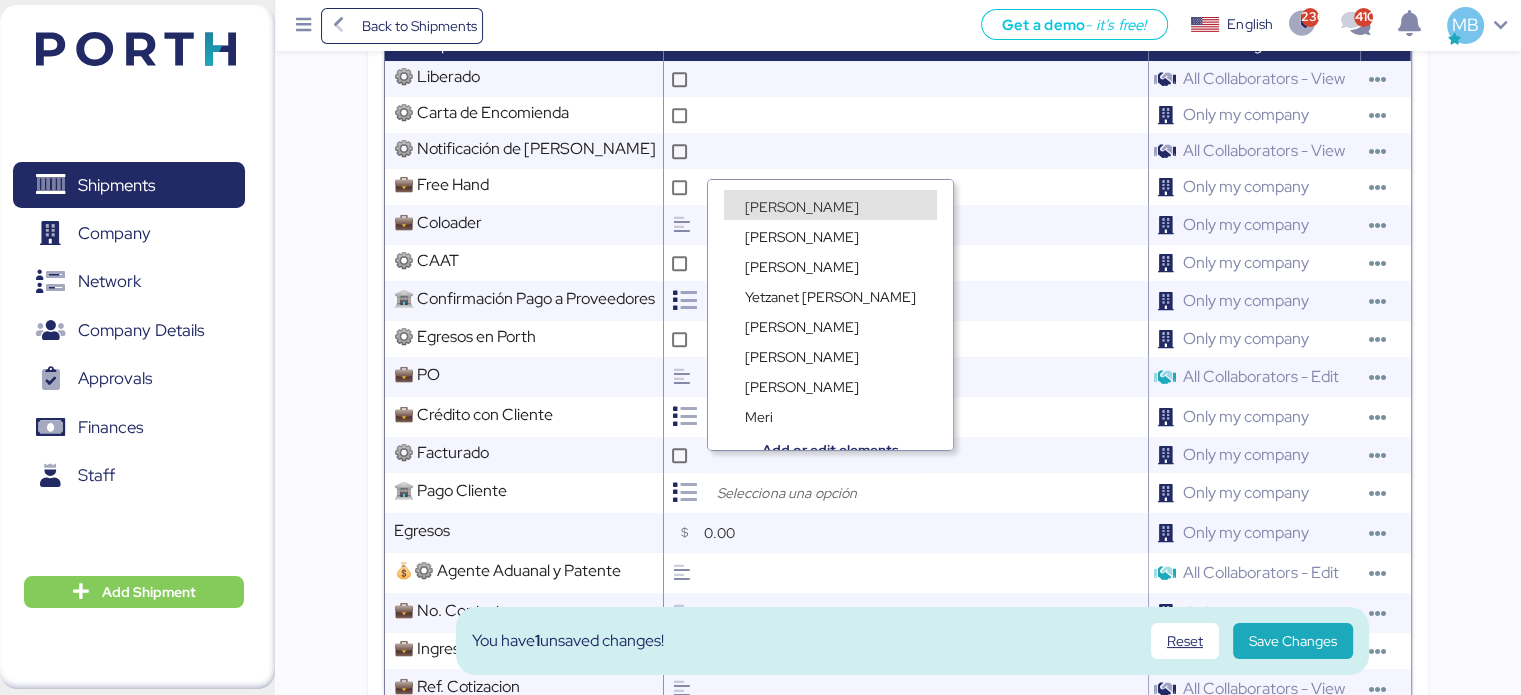 click on "[PERSON_NAME]" at bounding box center [830, 205] 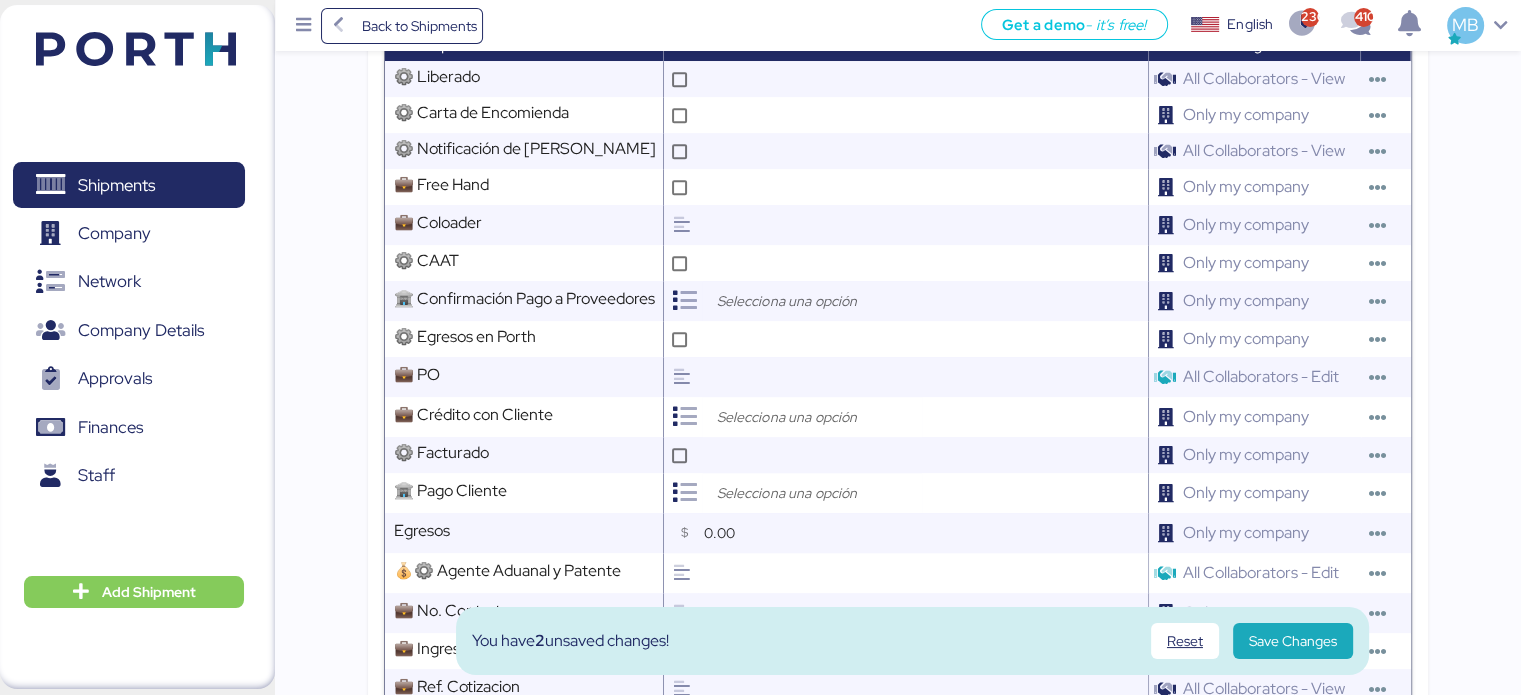 click at bounding box center [817, 809] 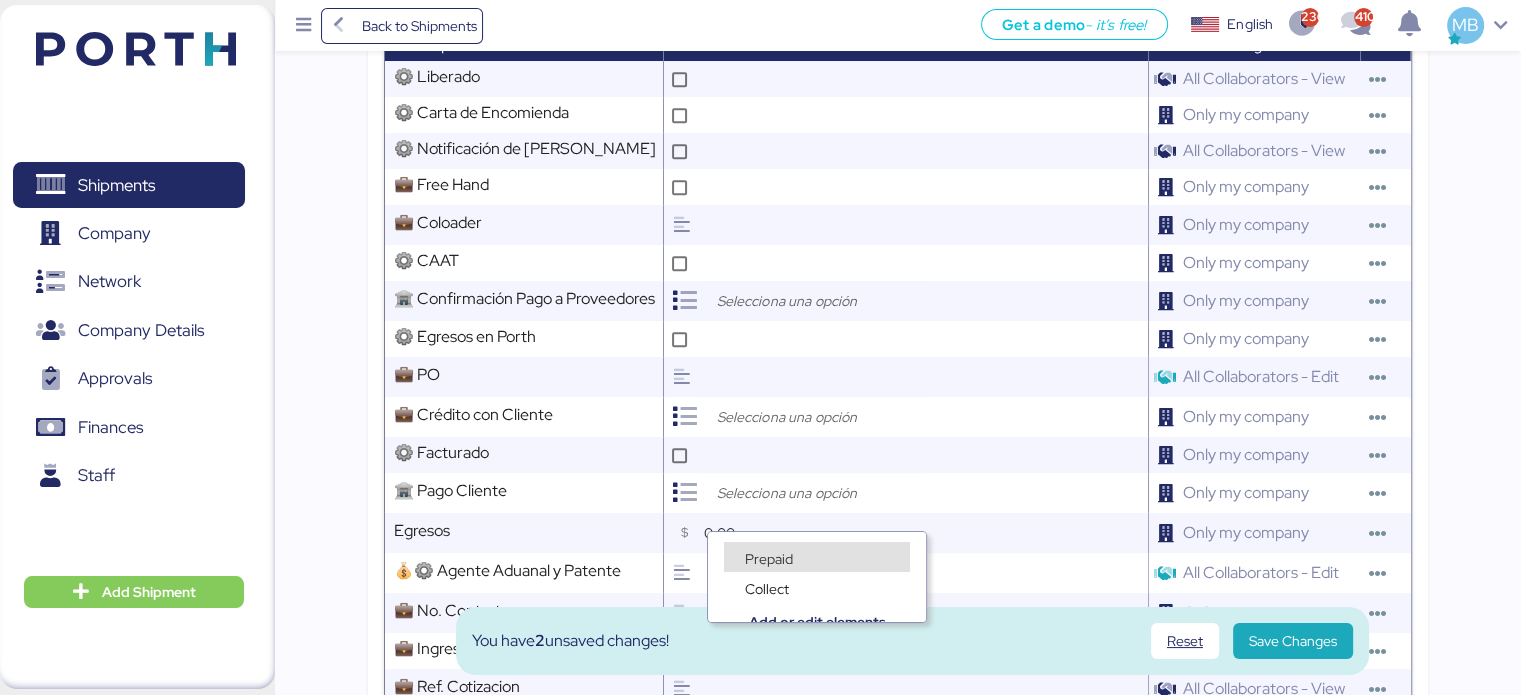 click on "Prepaid" at bounding box center (769, 559) 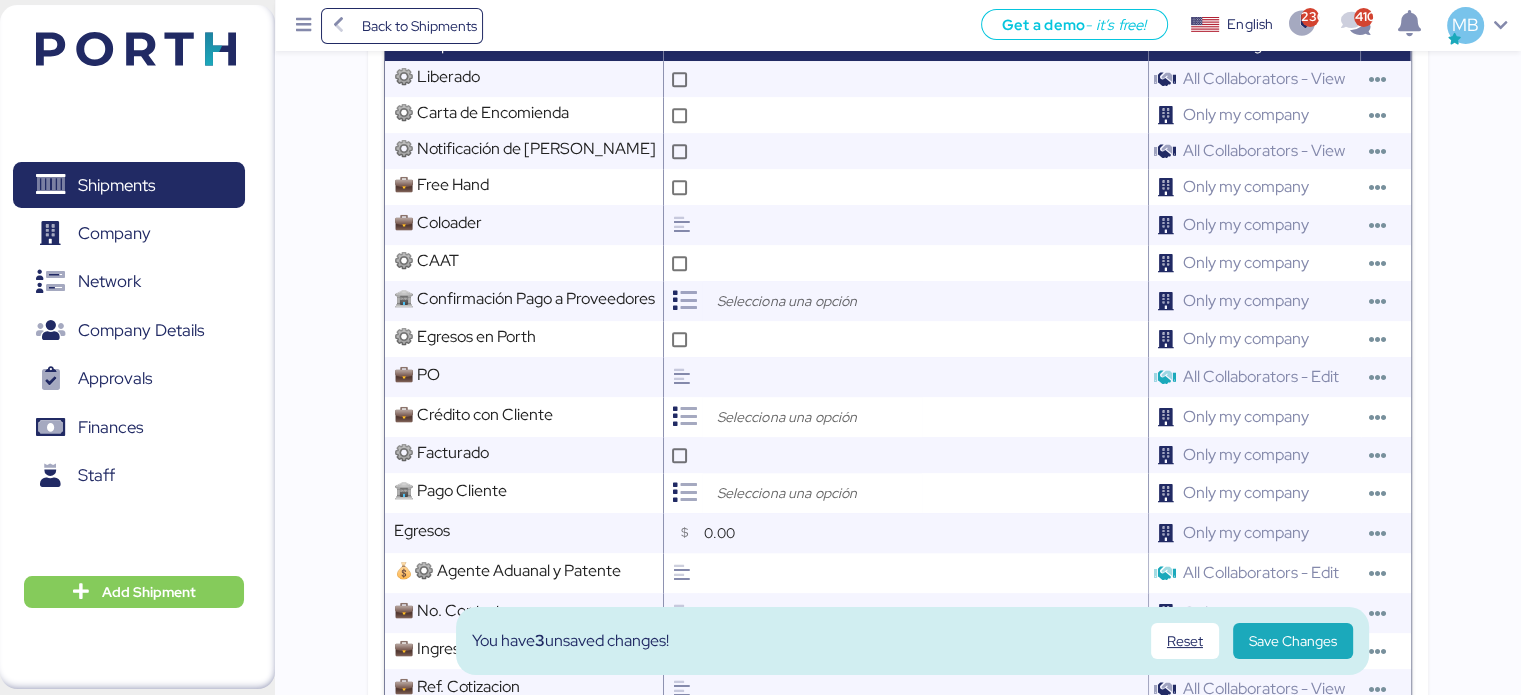 click at bounding box center [817, 849] 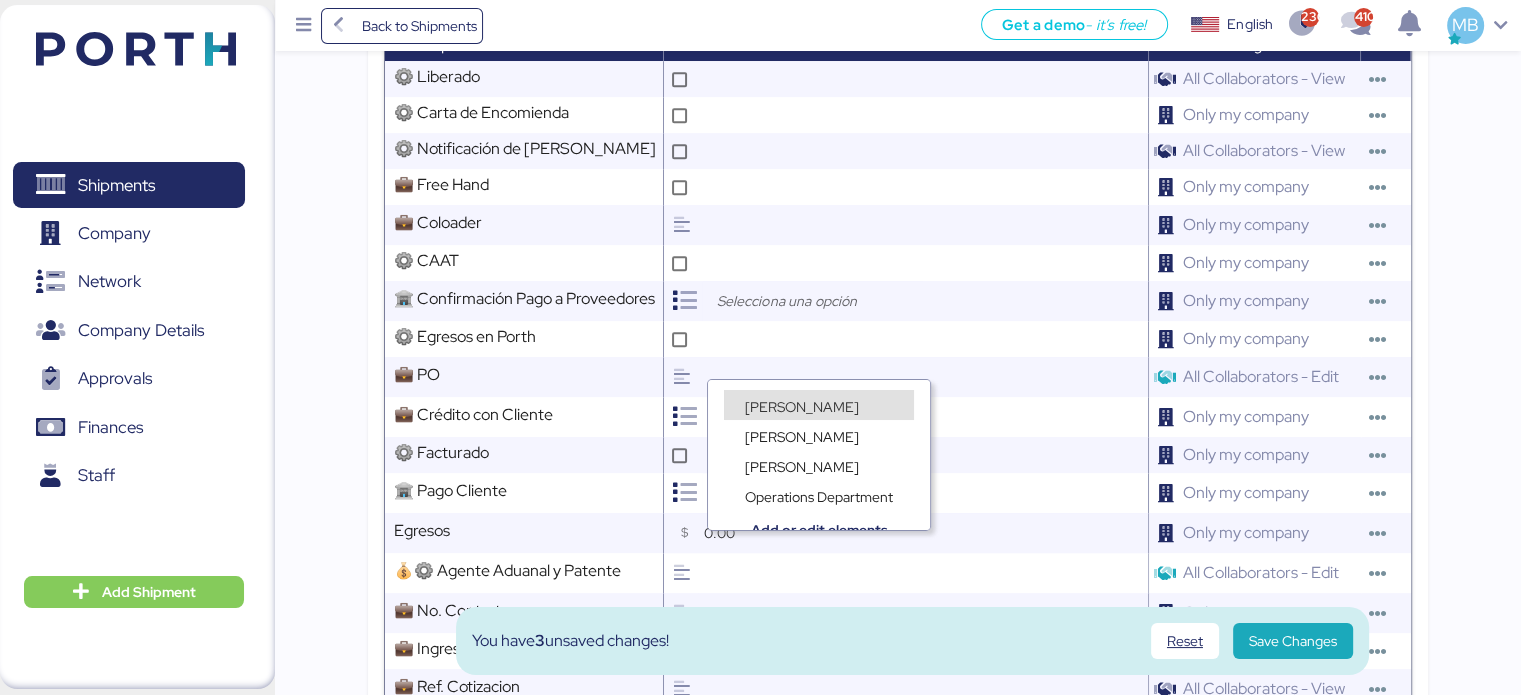 click on "[PERSON_NAME]" at bounding box center [819, 405] 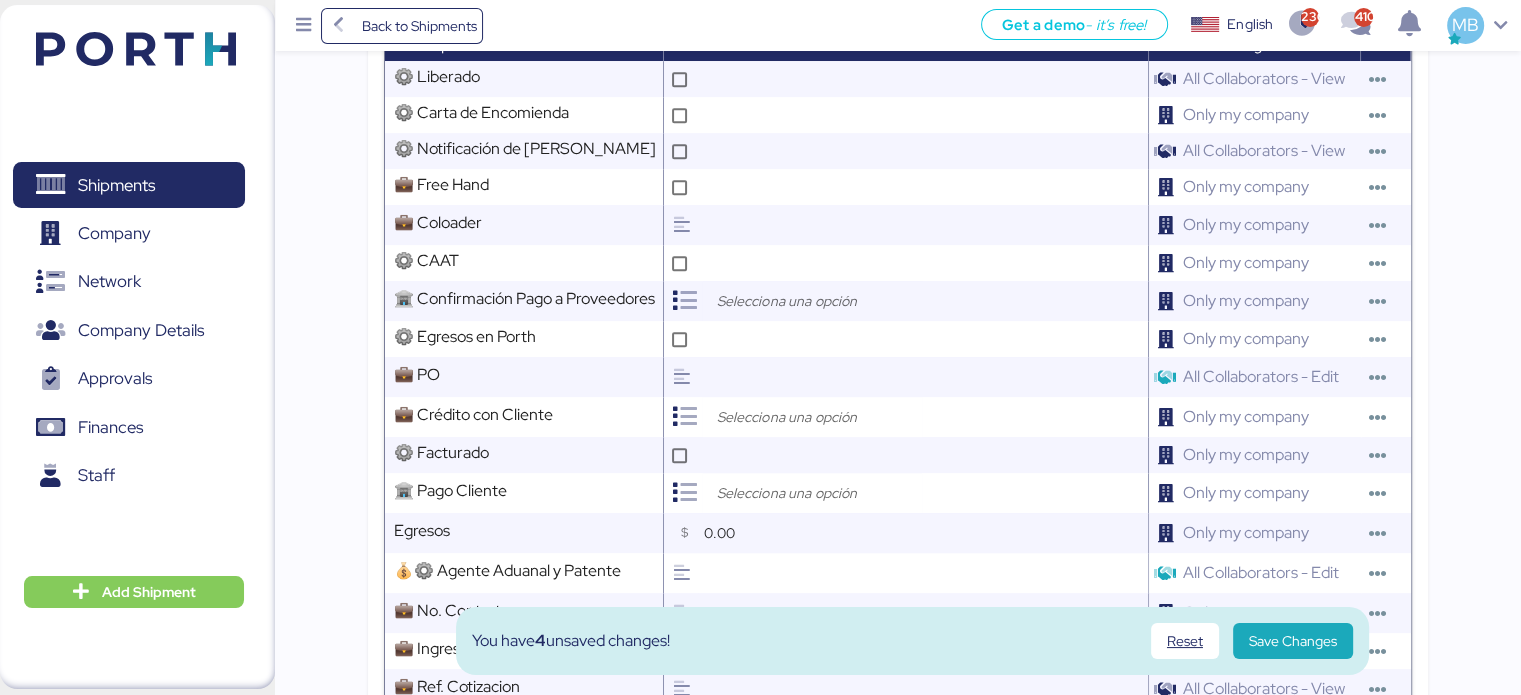 click at bounding box center [812, 889] 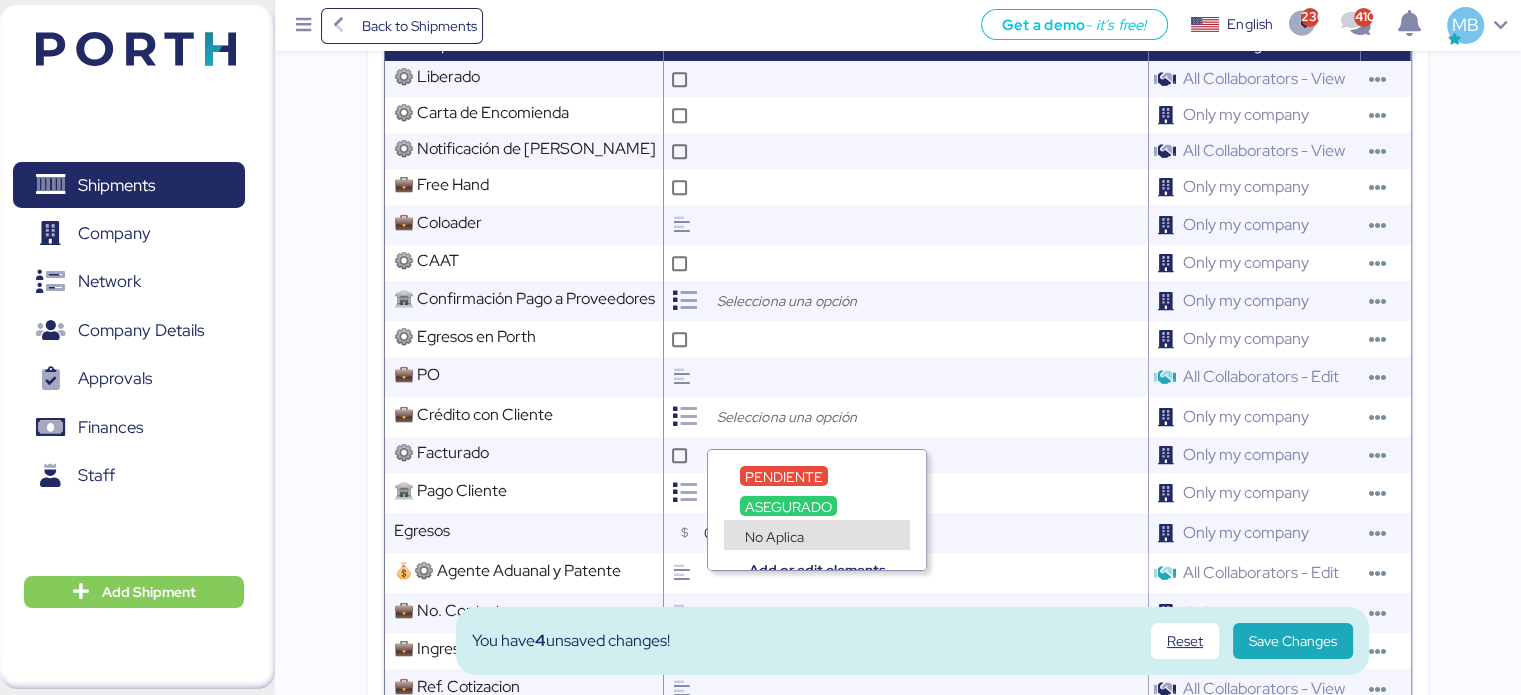 click on "No Aplica" at bounding box center (817, 535) 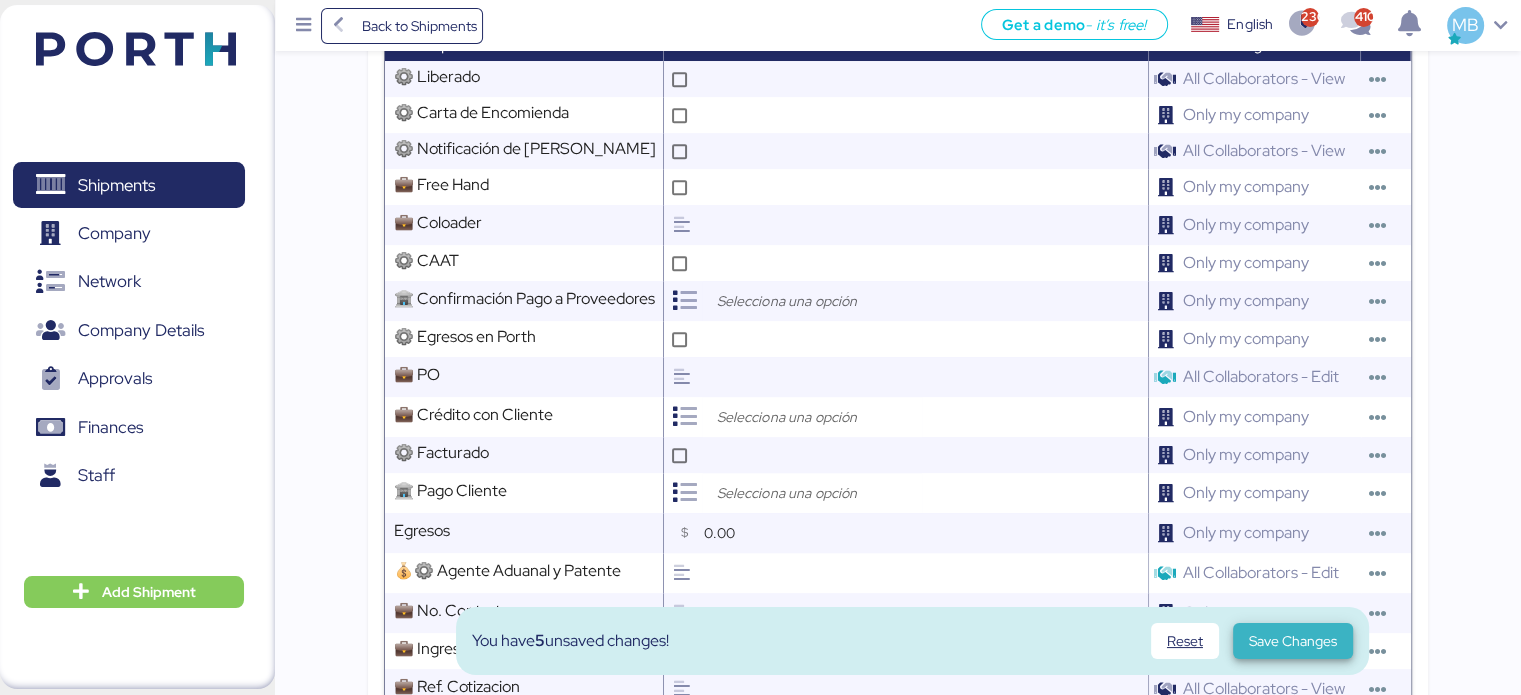 click on "Save Changes" at bounding box center (1293, 641) 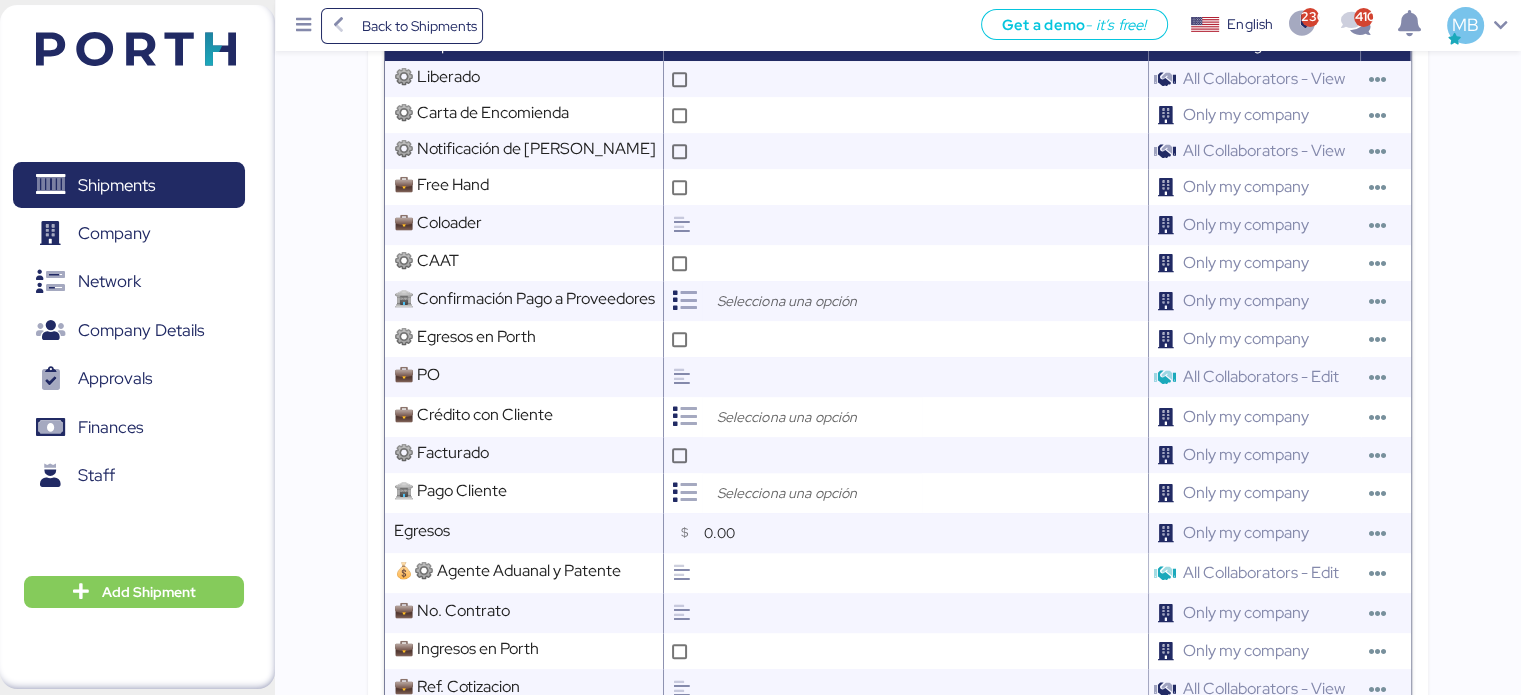 scroll, scrollTop: 0, scrollLeft: 0, axis: both 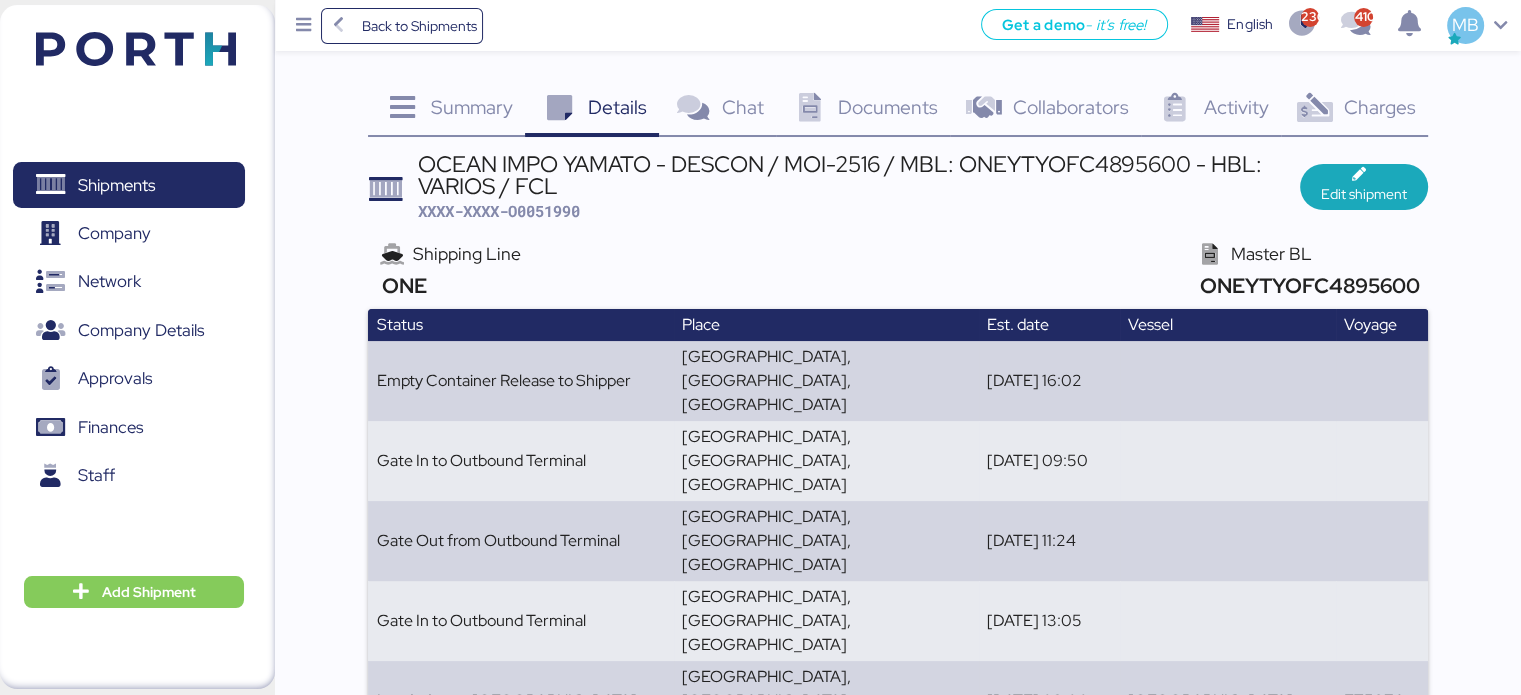 click on "Summary" at bounding box center [472, 107] 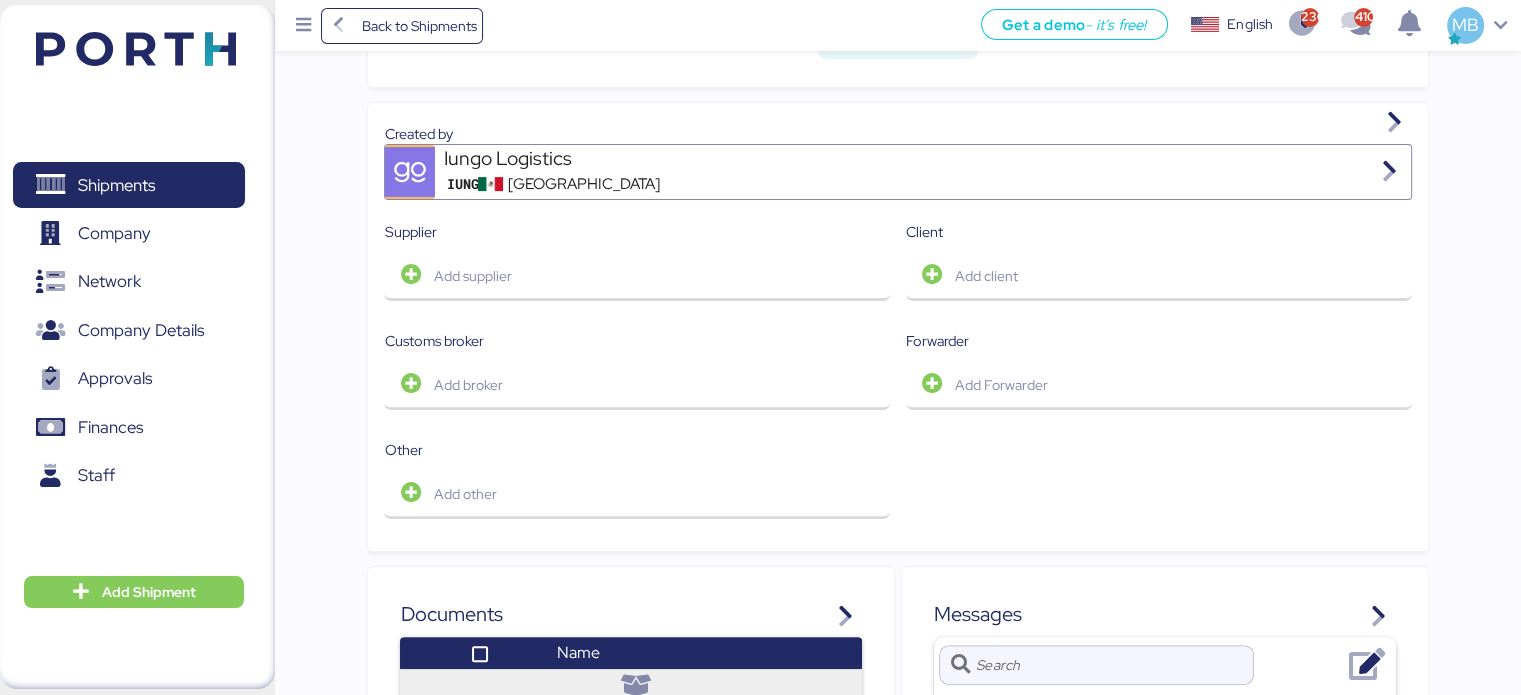 scroll, scrollTop: 0, scrollLeft: 0, axis: both 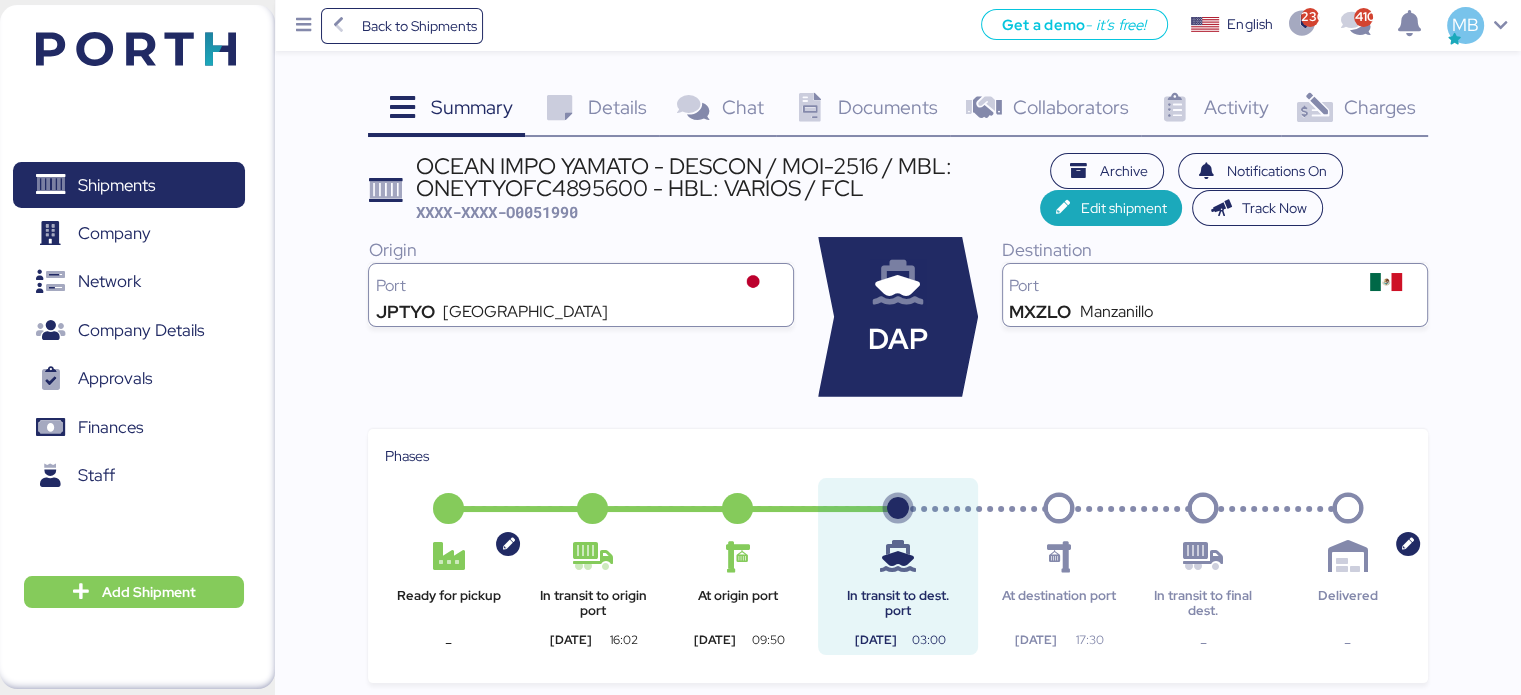 click on "Documents" at bounding box center [888, 107] 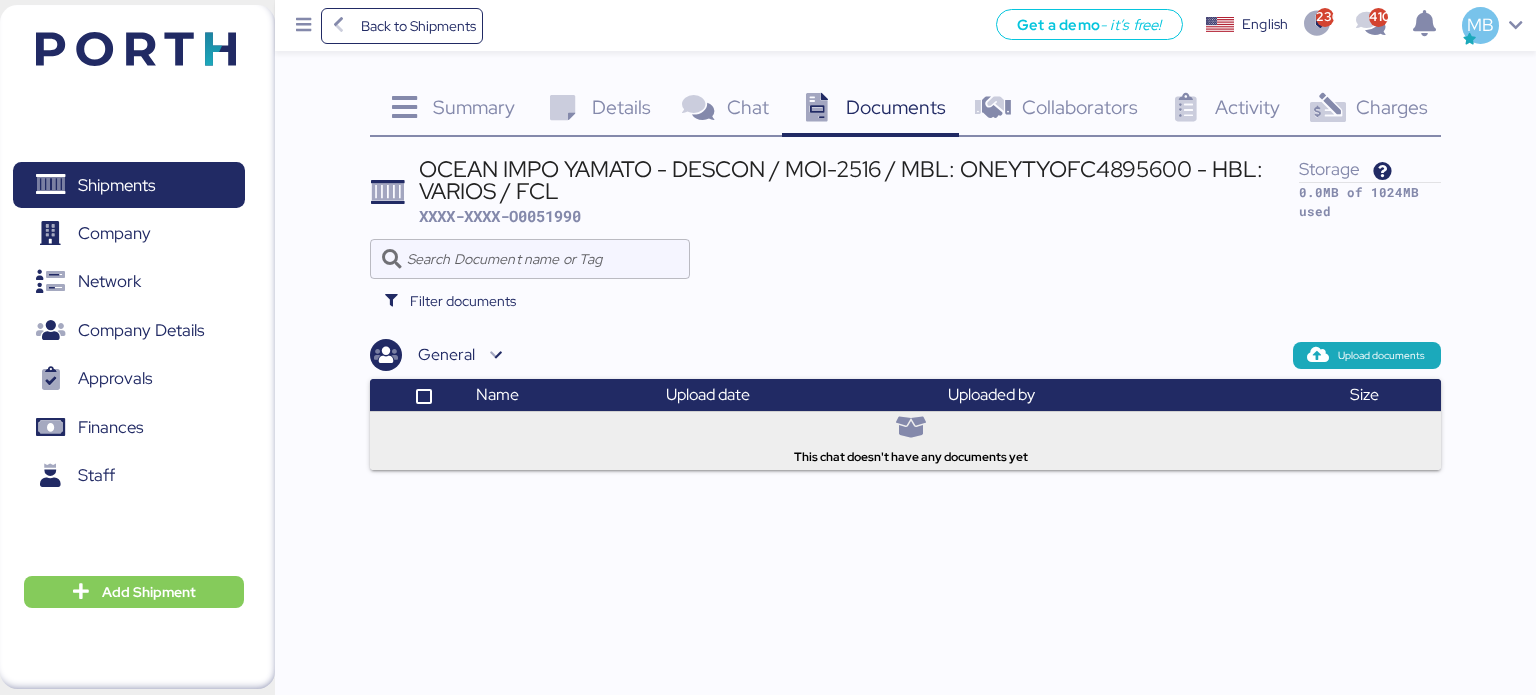 click on "Summary" at bounding box center (474, 107) 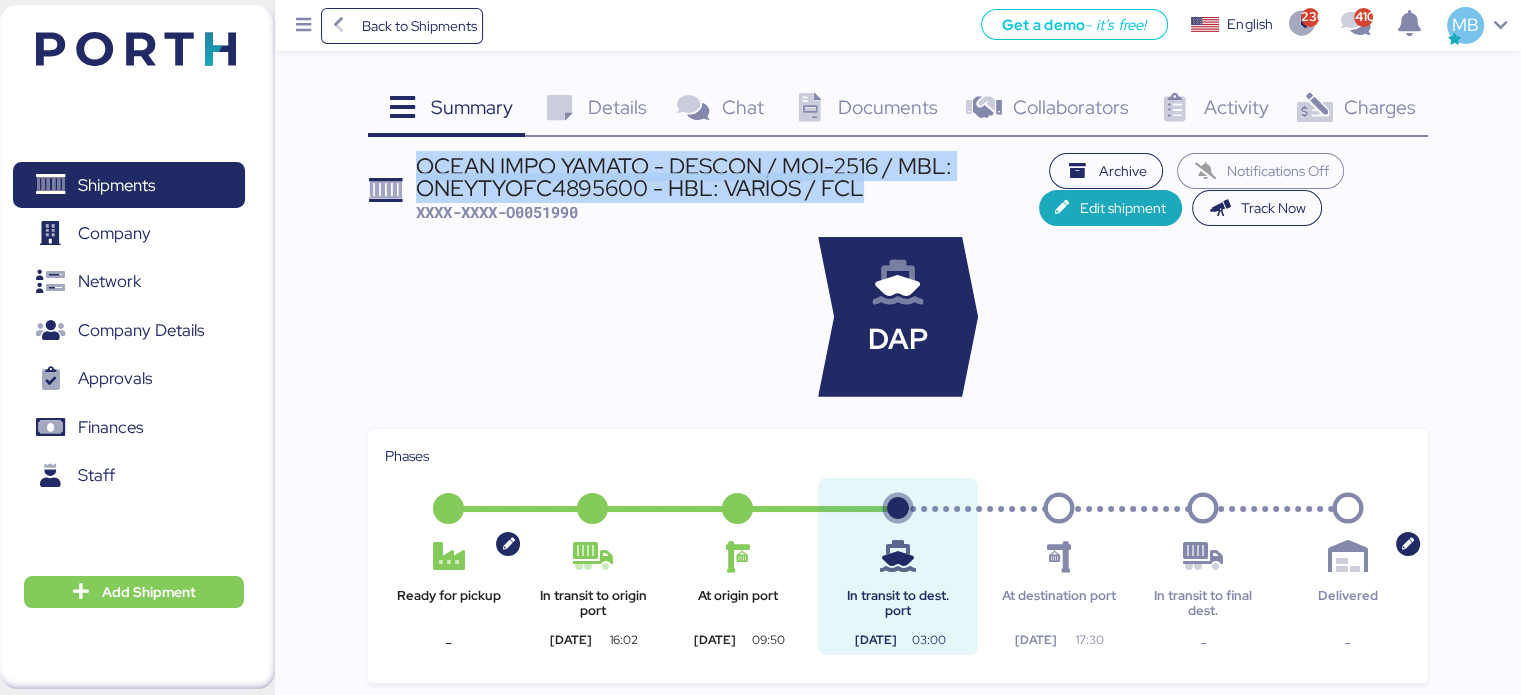 drag, startPoint x: 460, startPoint y: 190, endPoint x: 420, endPoint y: 175, distance: 42.72002 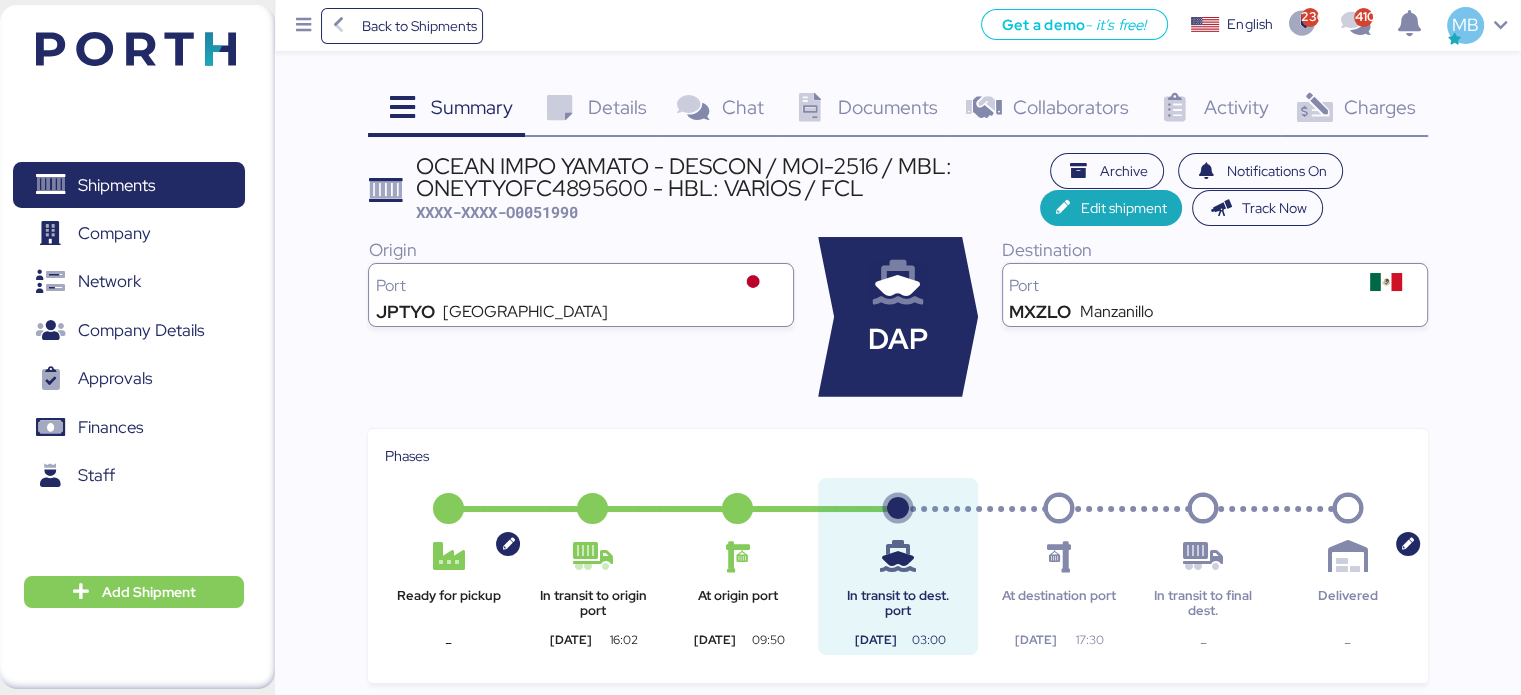 click on "XXXX-XXXX-O0051990" at bounding box center (497, 212) 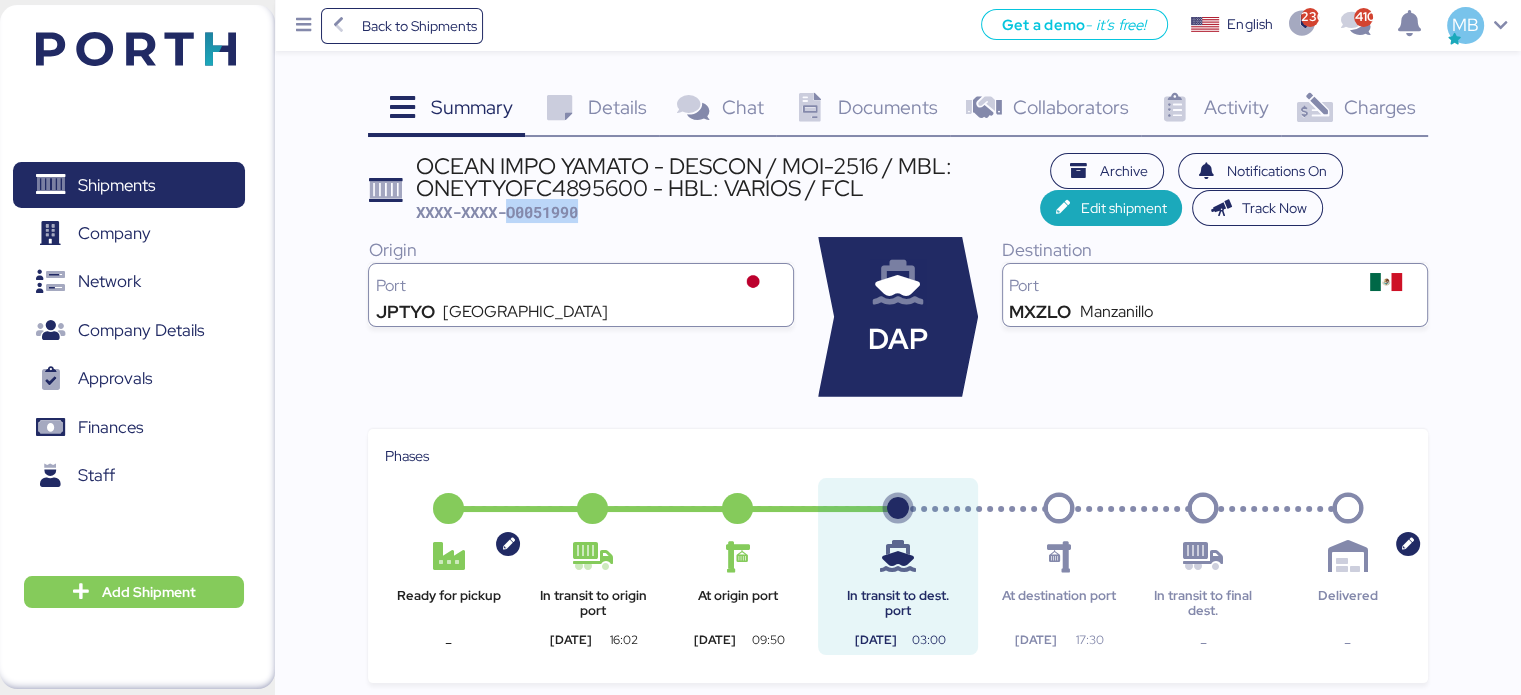 click on "XXXX-XXXX-O0051990" at bounding box center [497, 212] 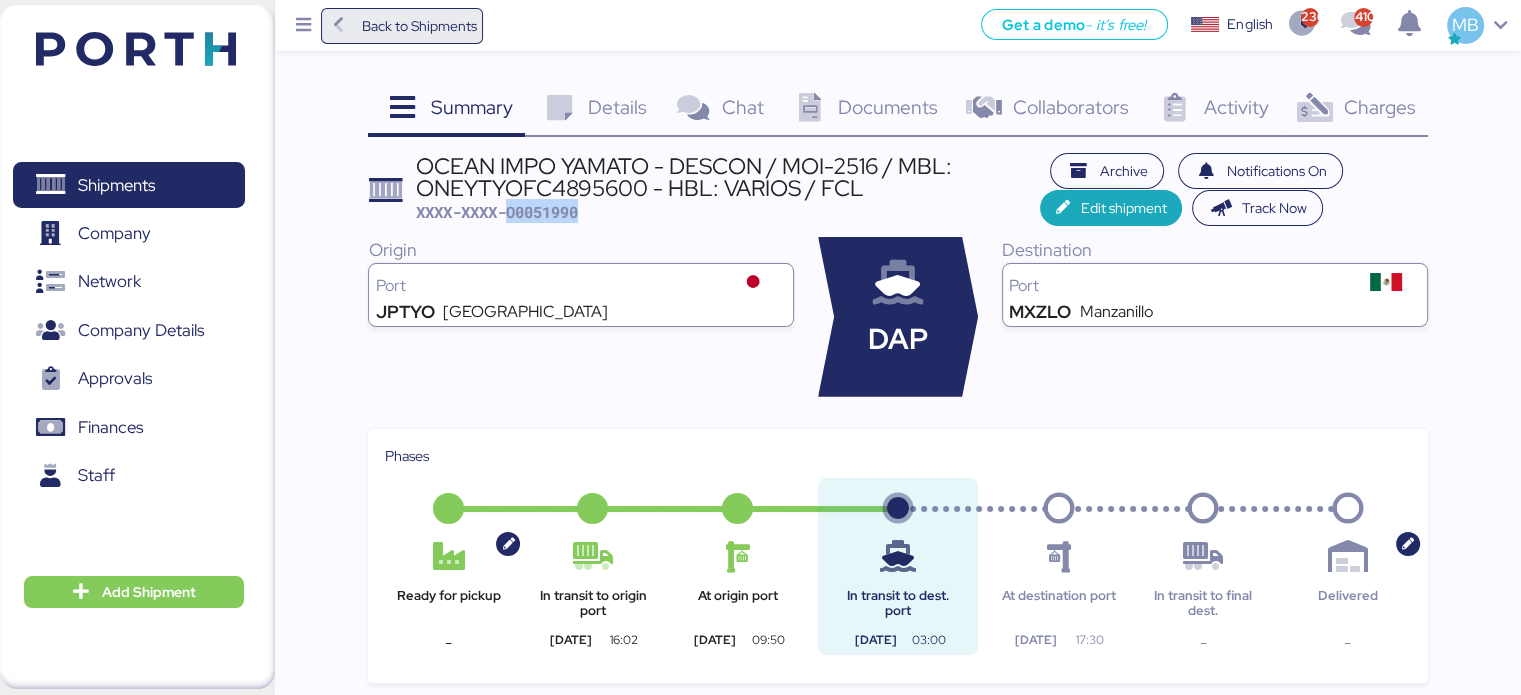 copy on "O0051990" 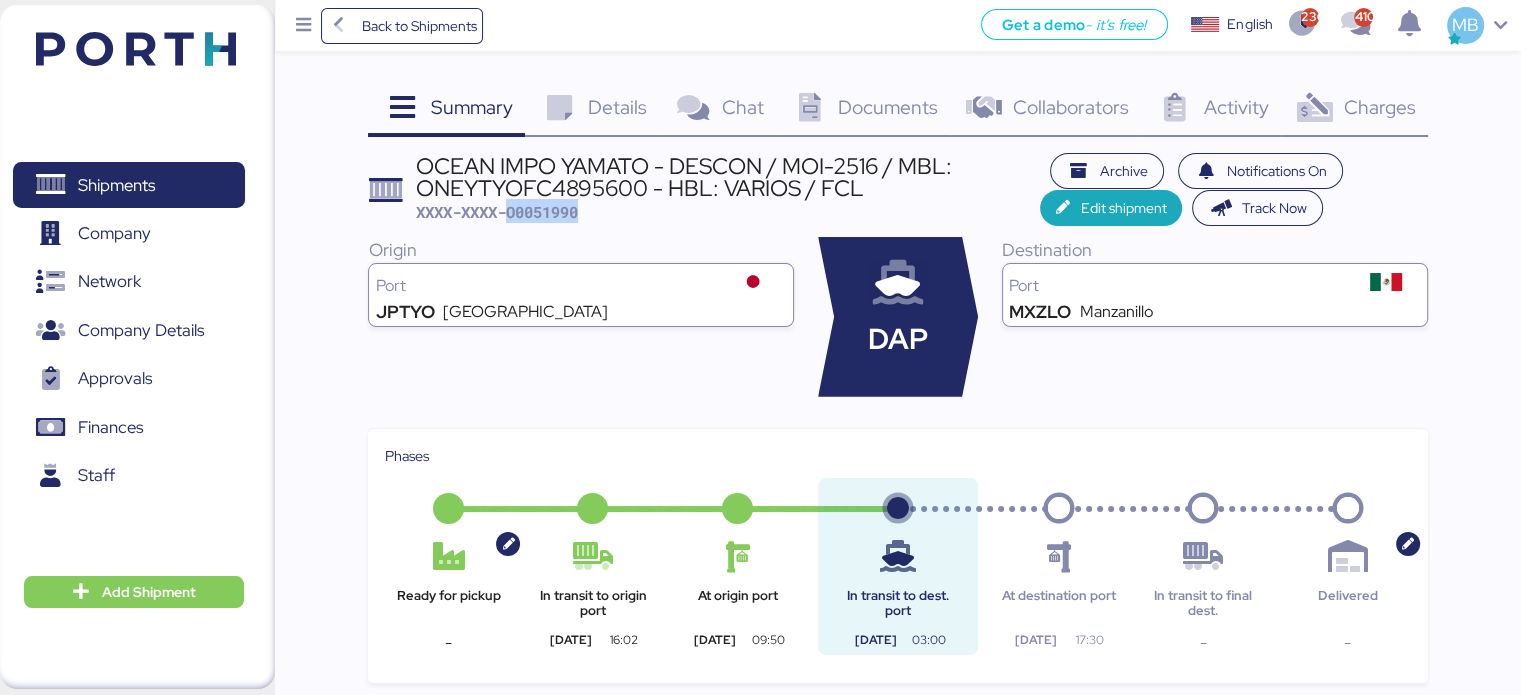 click on "XXXX-XXXX-O0051990" at bounding box center (497, 212) 